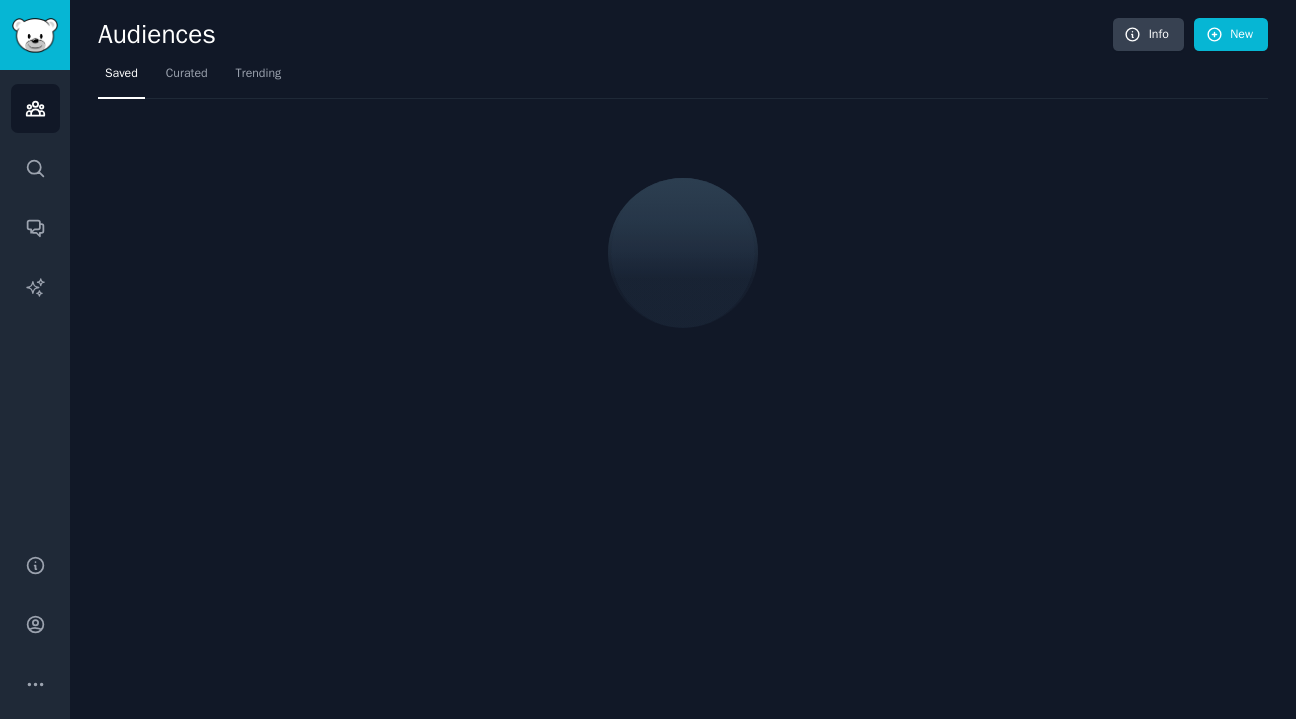 scroll, scrollTop: 0, scrollLeft: 0, axis: both 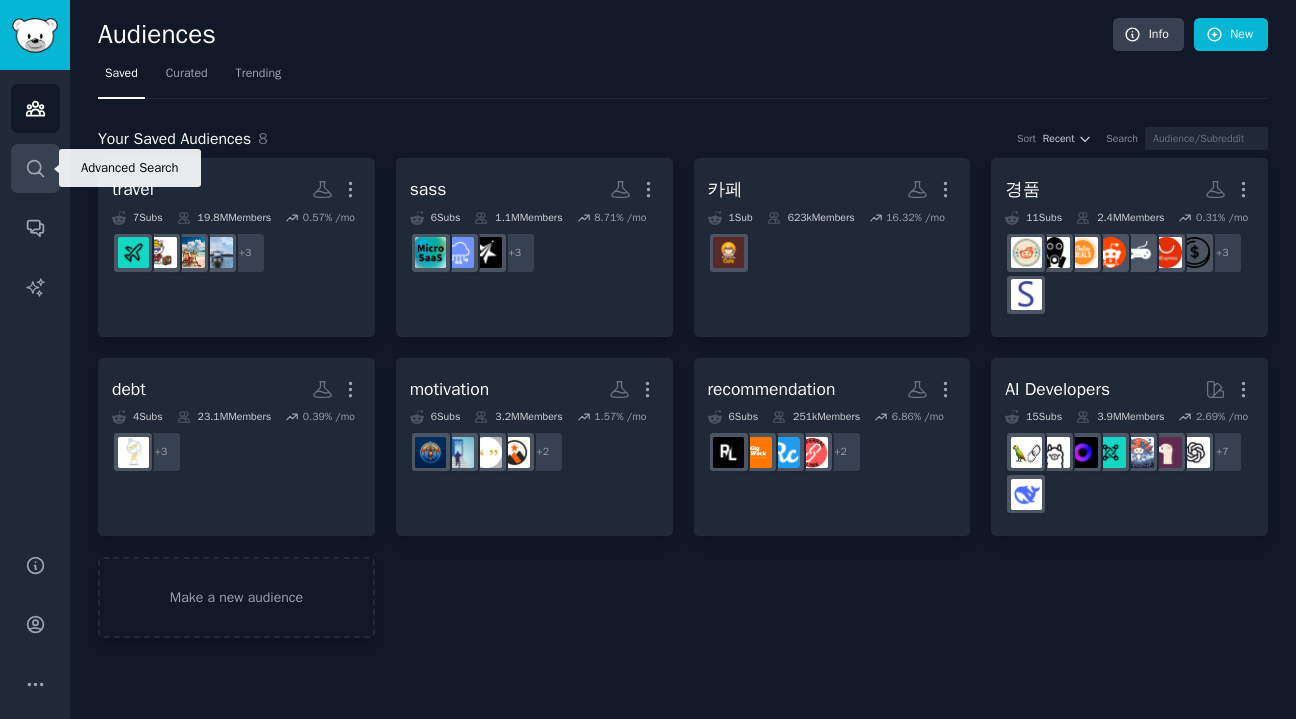 click 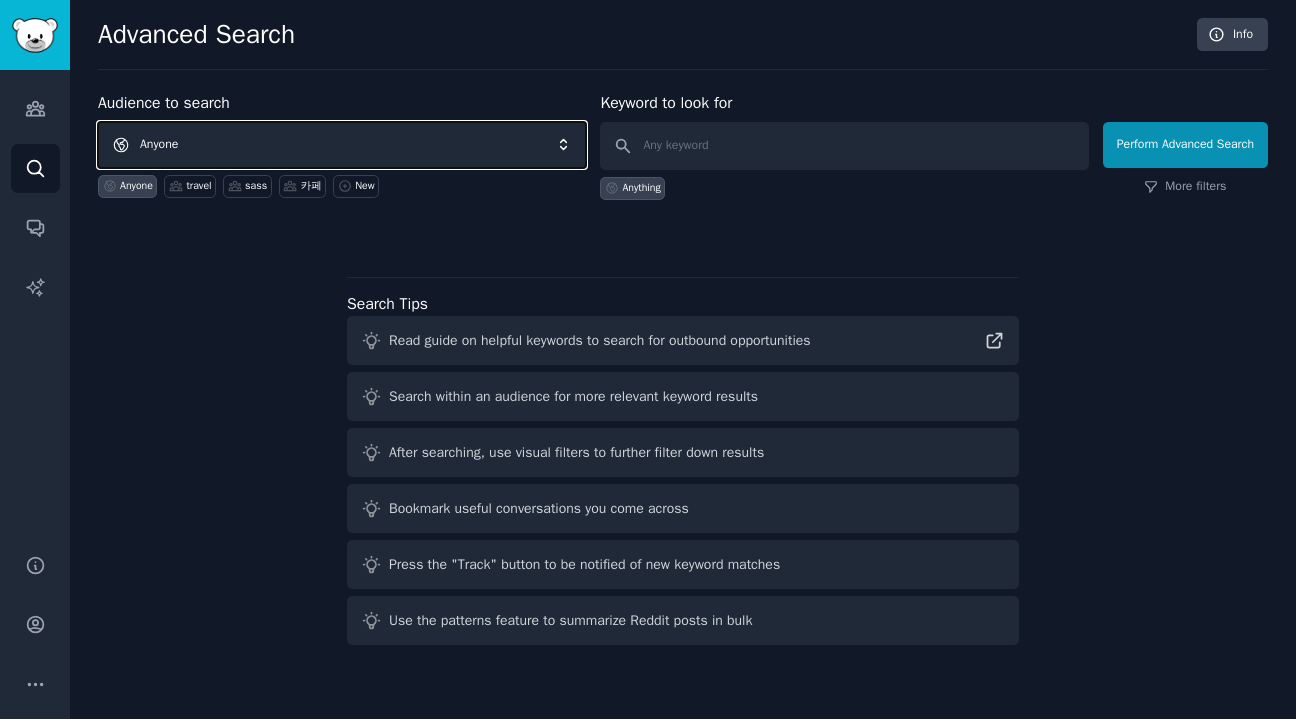 click on "Anyone" at bounding box center (342, 145) 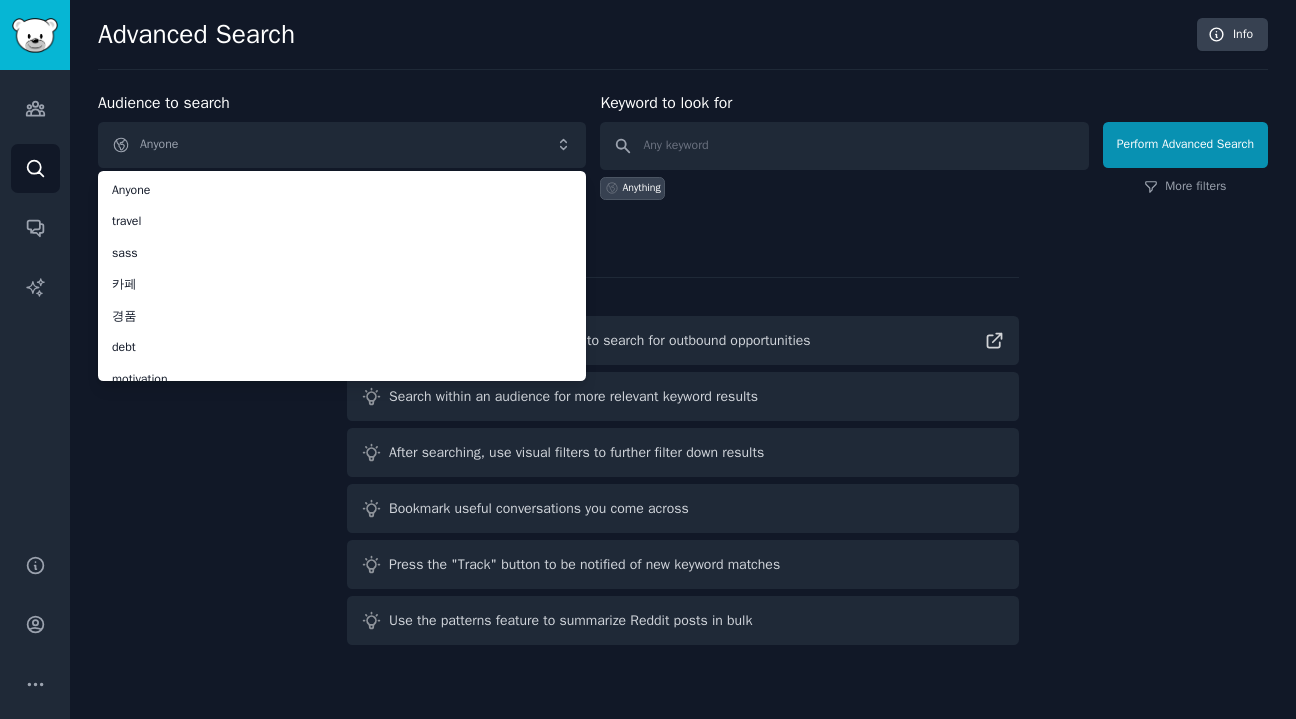 click on "Advanced Search Info" at bounding box center [683, 44] 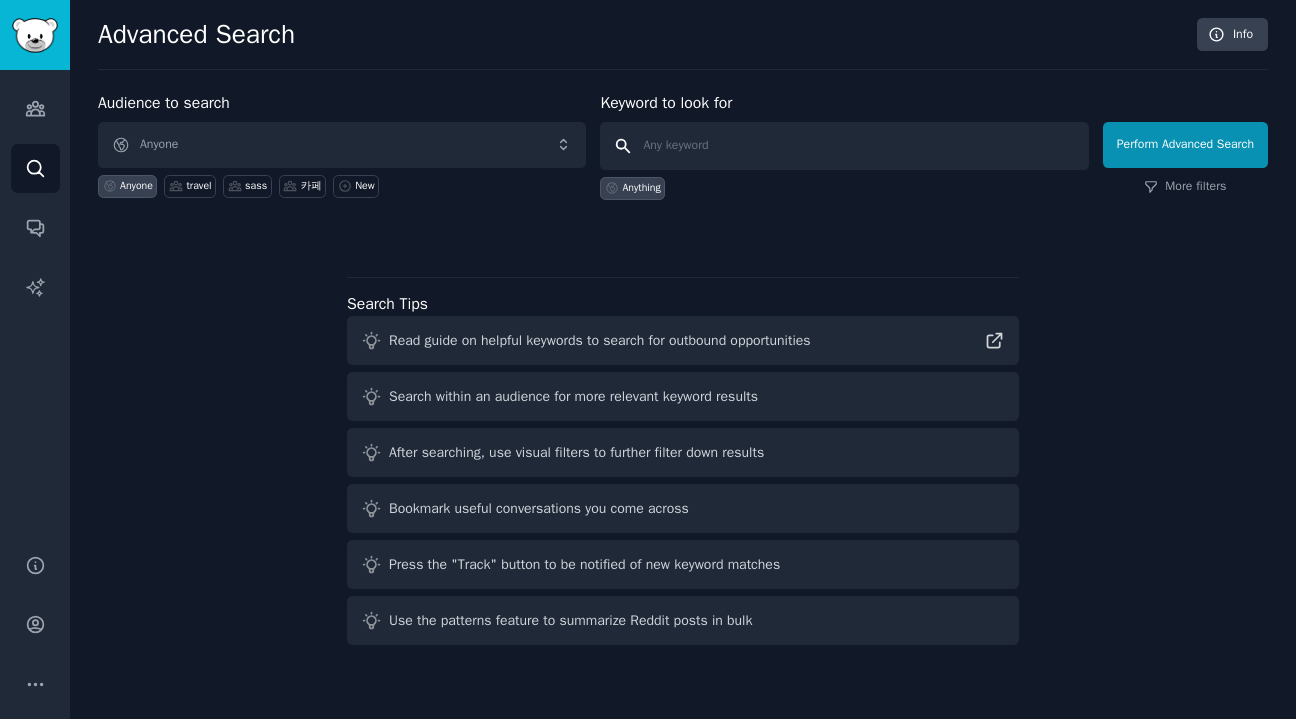 click at bounding box center (844, 146) 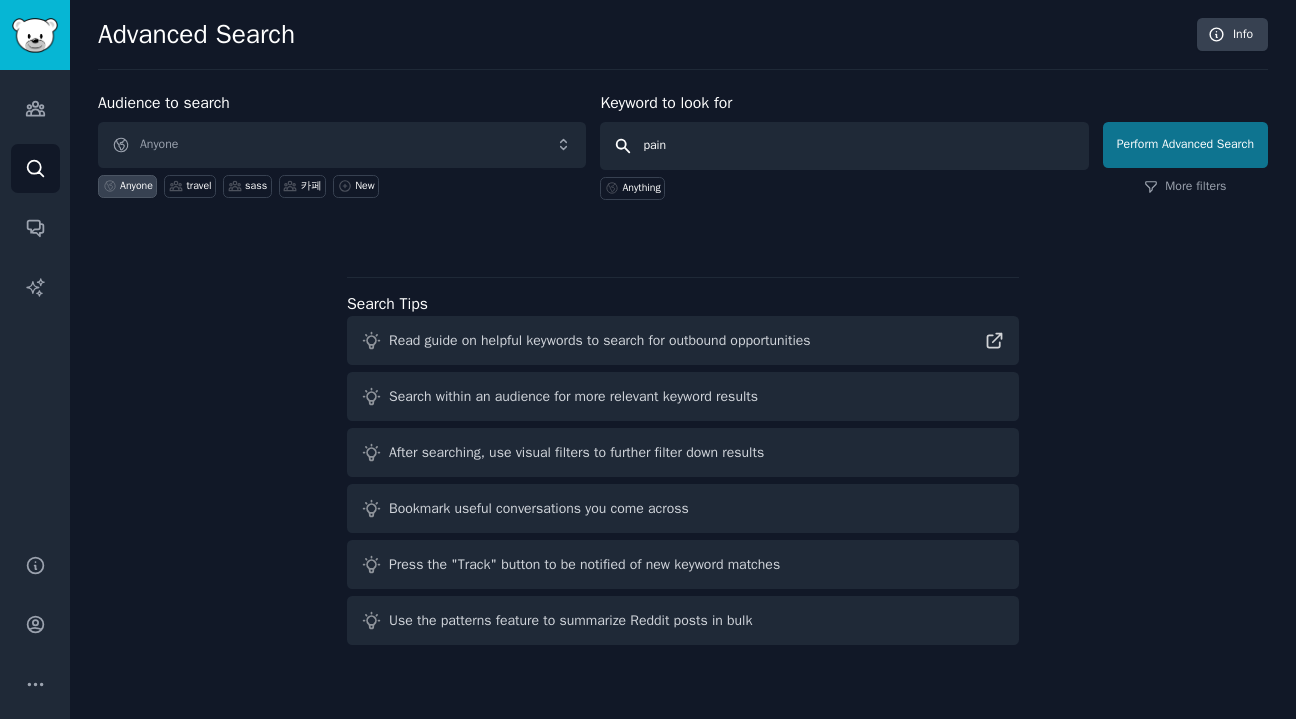 type on "pain" 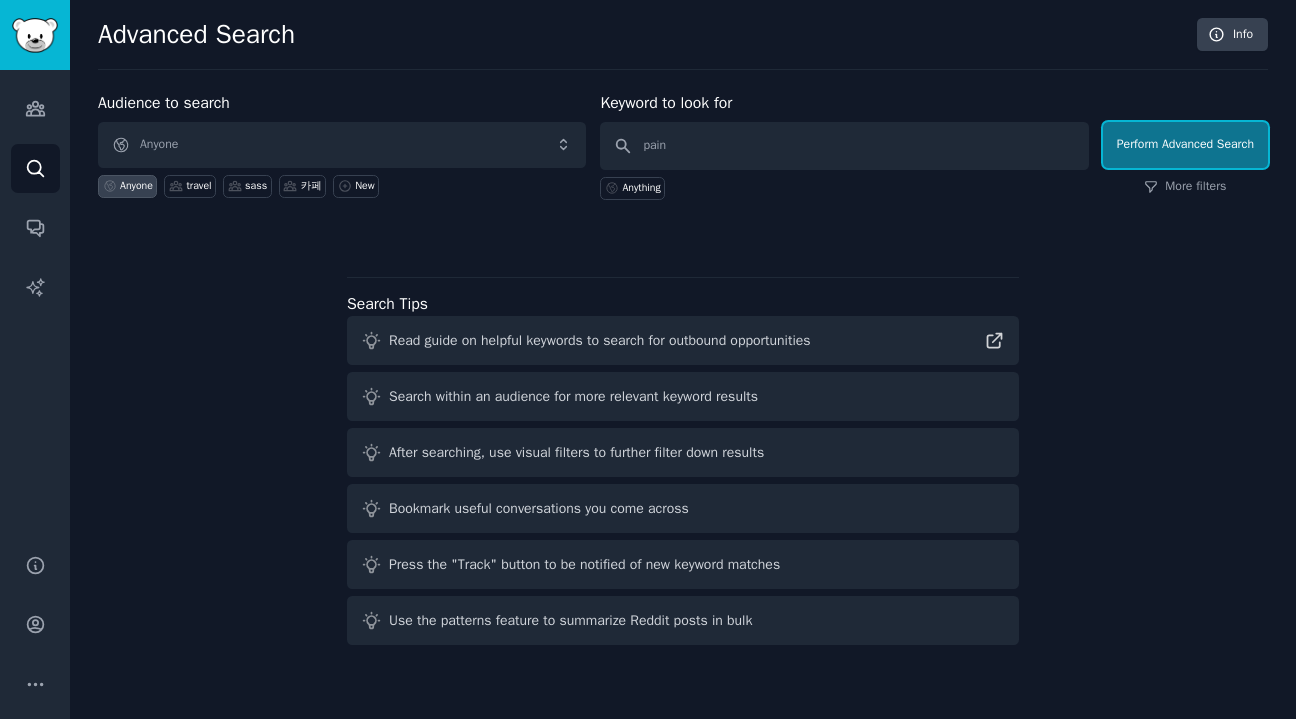 click on "Perform Advanced Search" at bounding box center (1185, 145) 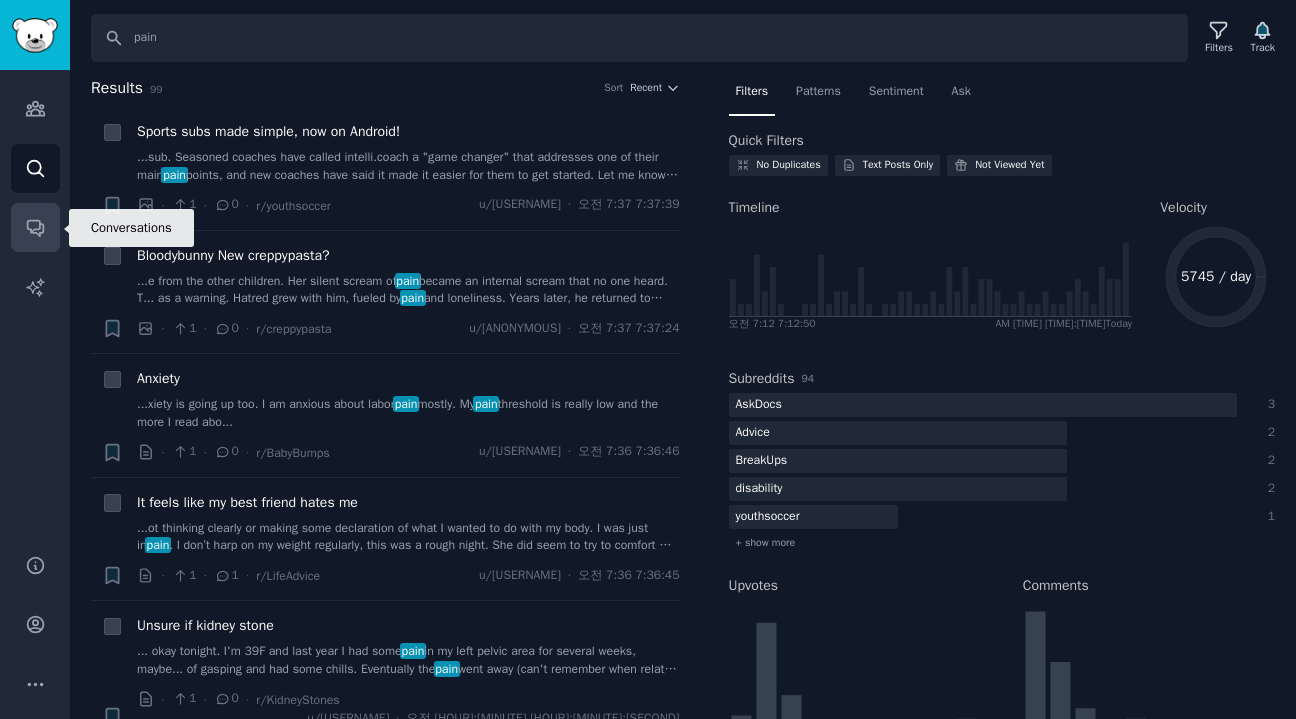 click 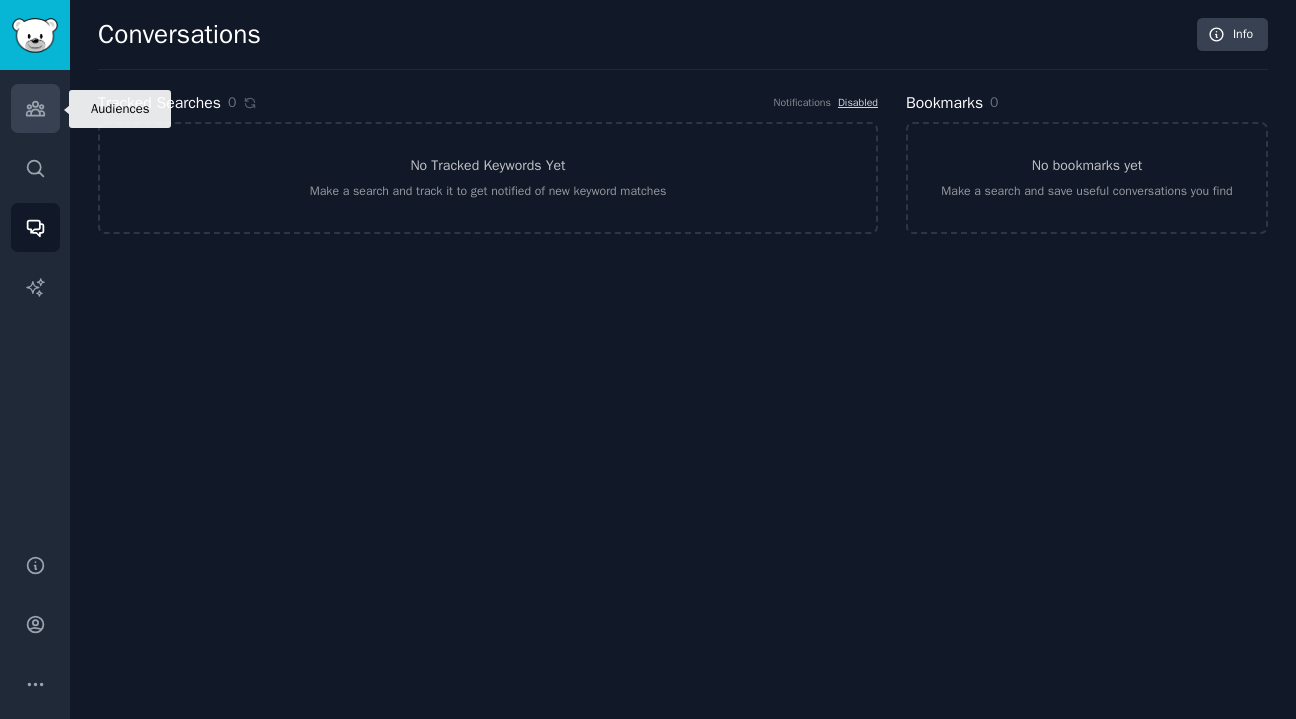 click on "Audiences" at bounding box center [35, 108] 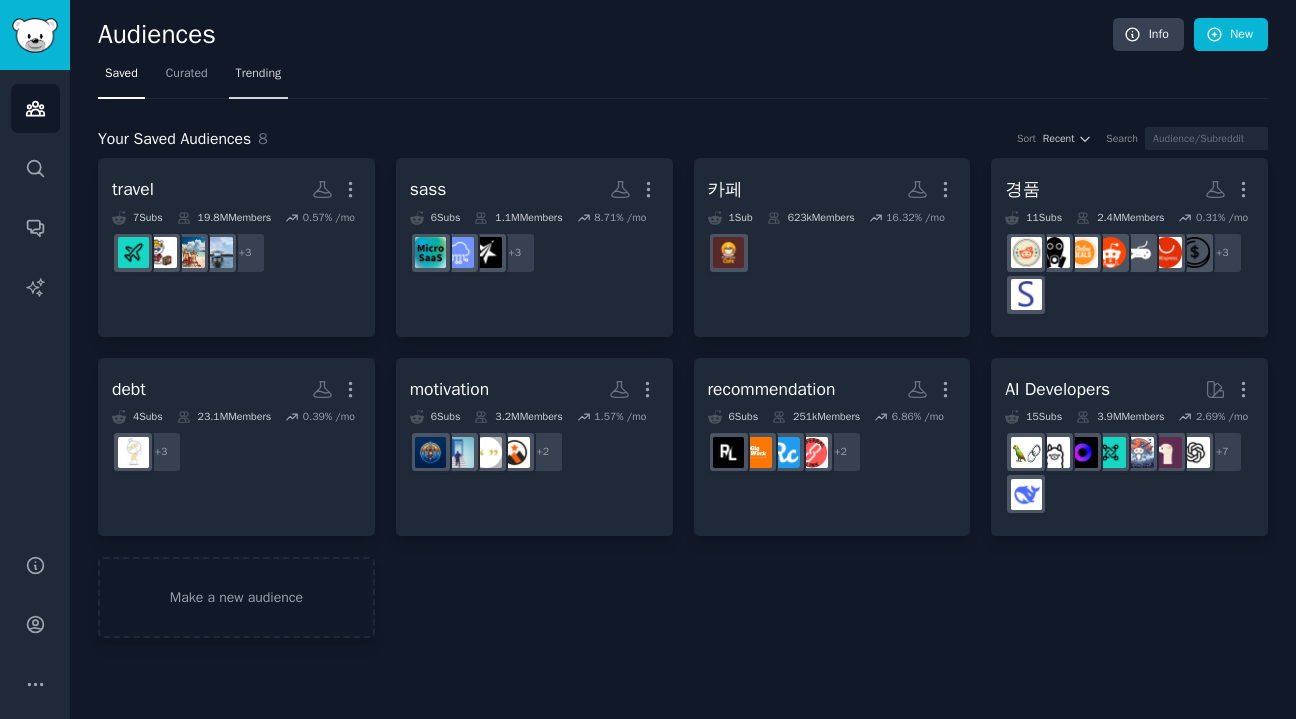 click on "Trending" at bounding box center (259, 78) 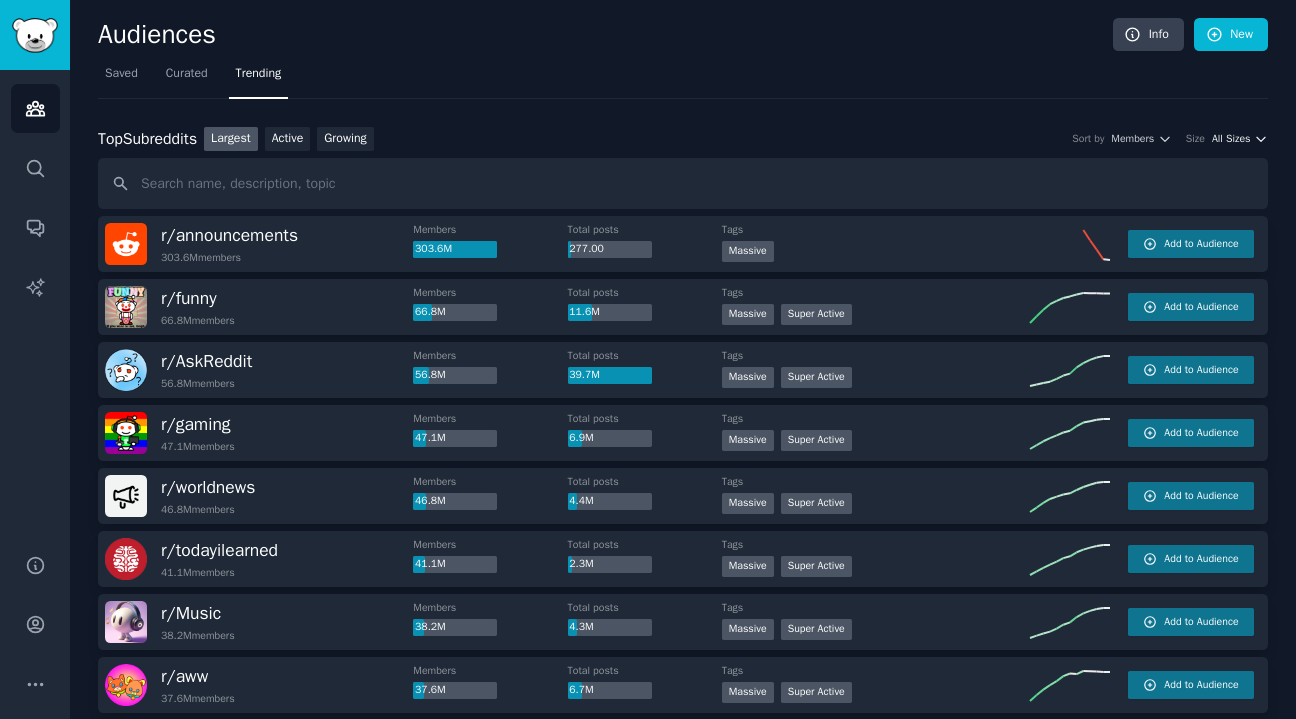 click on "All Sizes" at bounding box center [1231, 139] 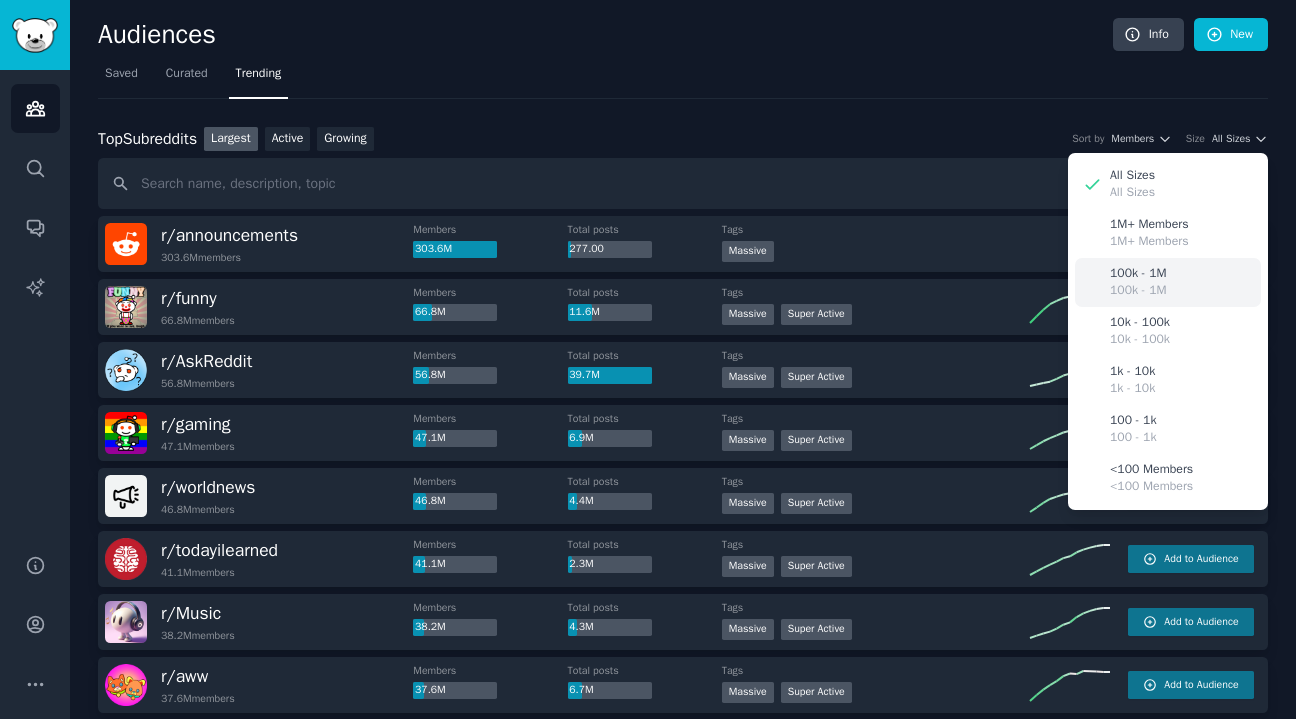 click on "100k - 1M" at bounding box center [1138, 274] 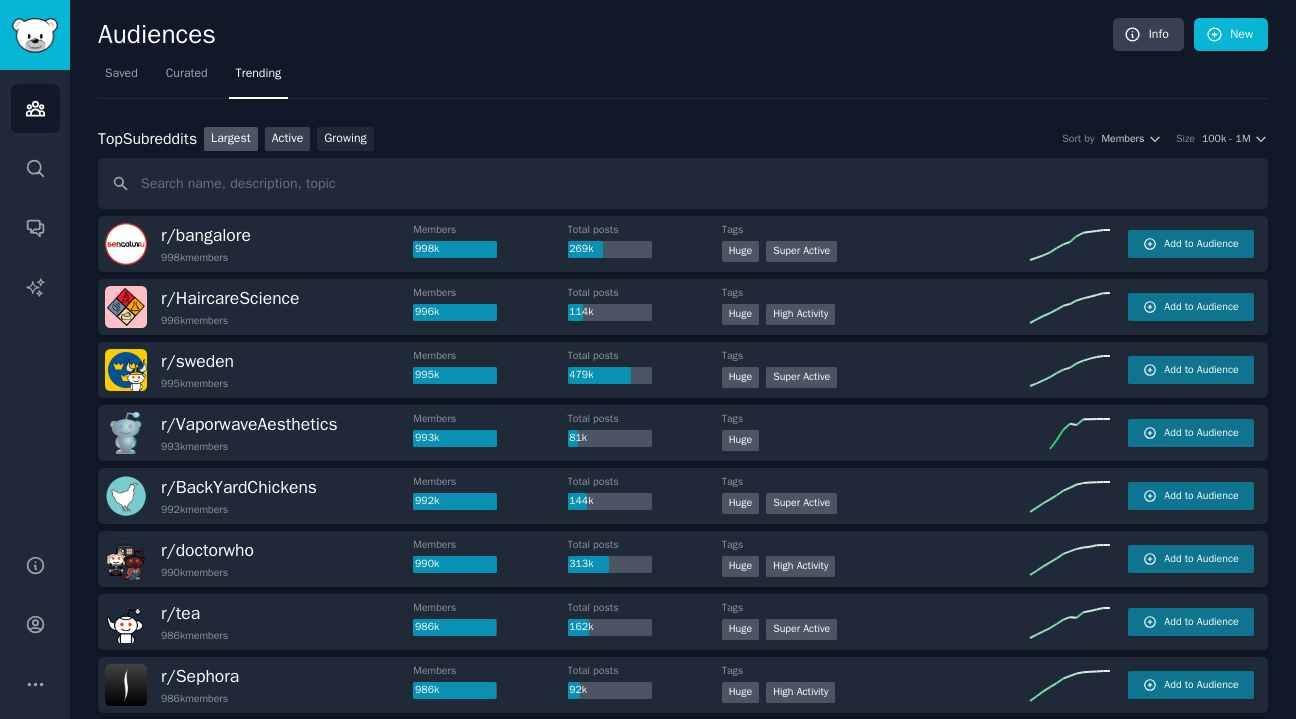 click on "Active" at bounding box center (288, 139) 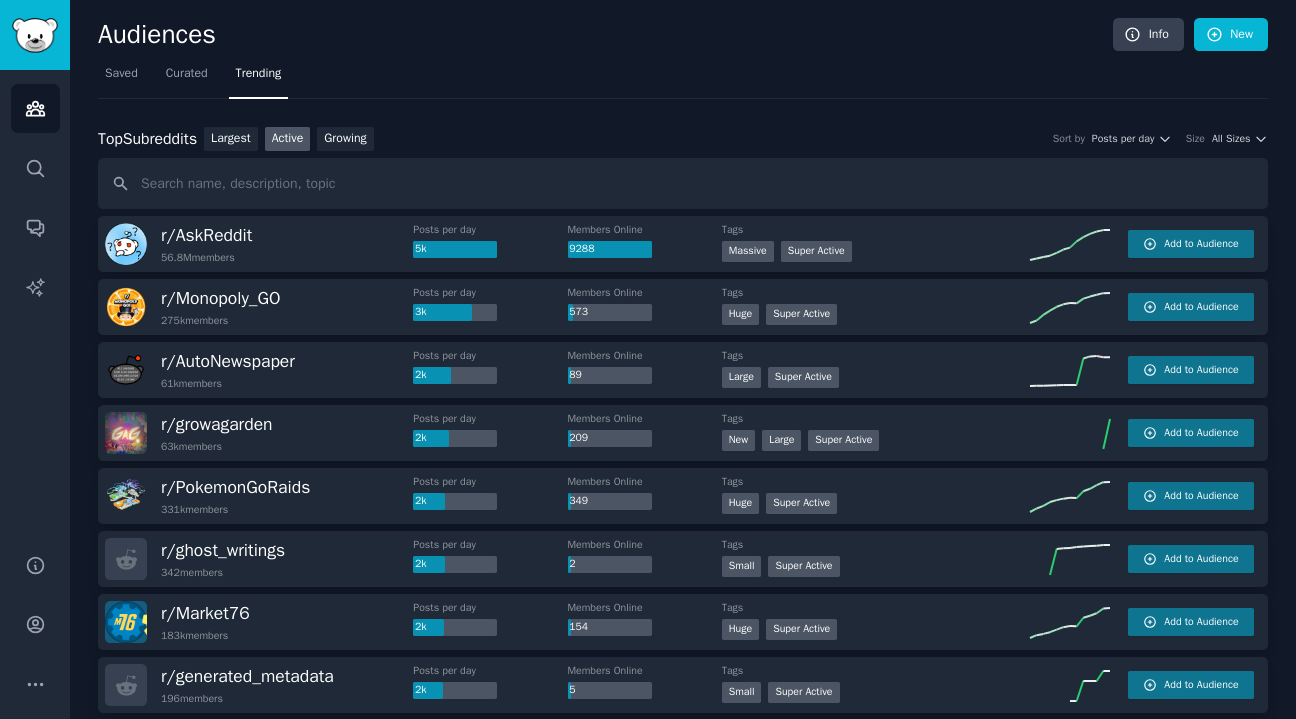 scroll, scrollTop: 100, scrollLeft: 0, axis: vertical 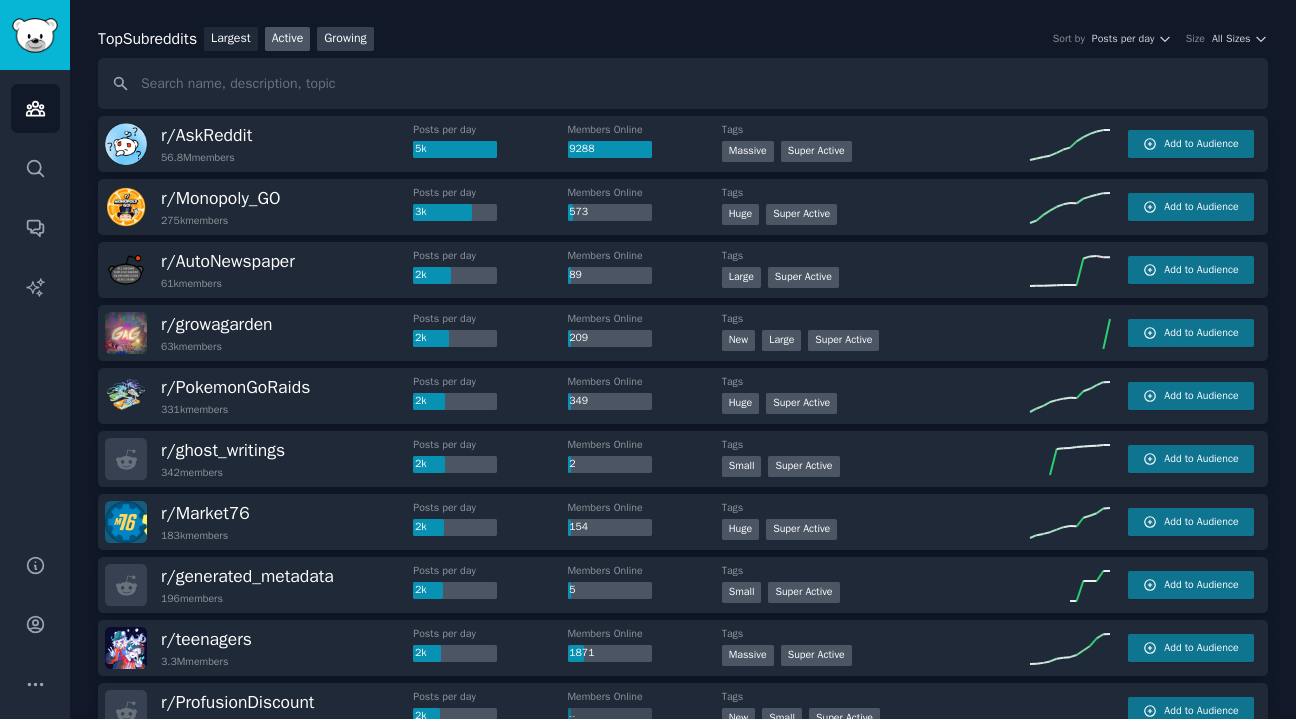 click on "Growing" at bounding box center [345, 39] 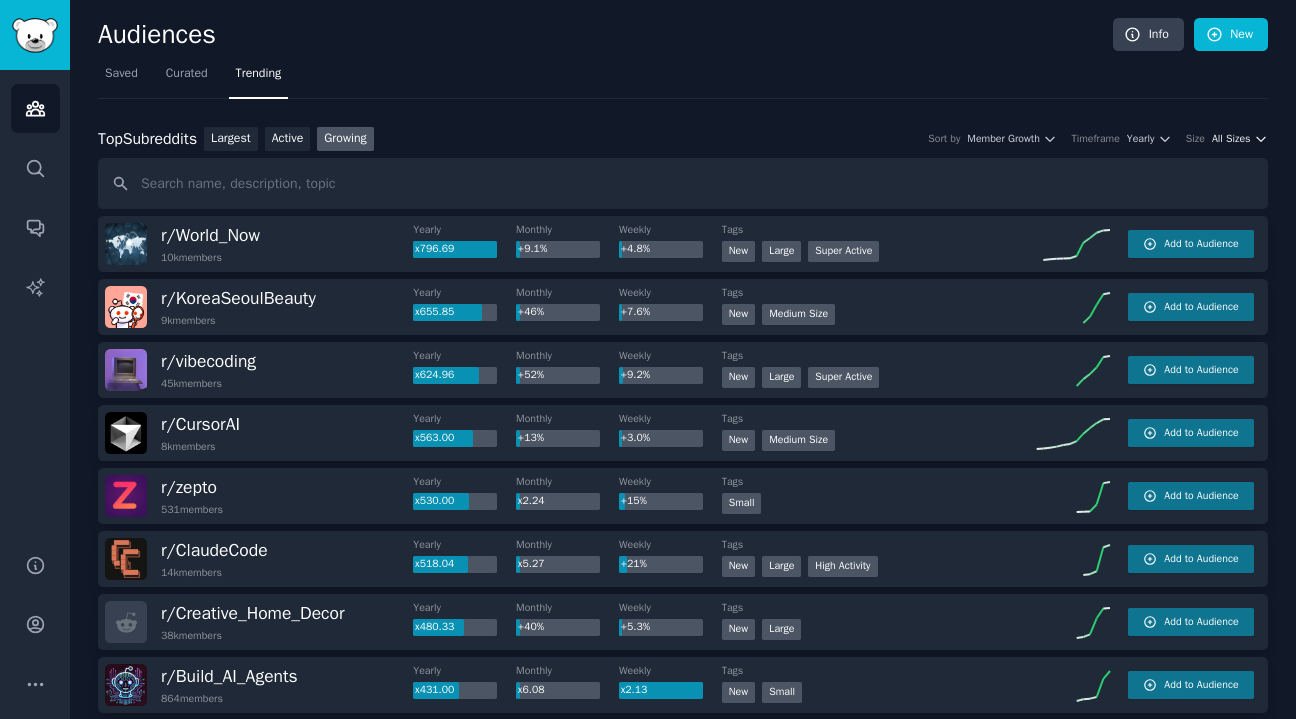 click on "All Sizes" at bounding box center (1231, 139) 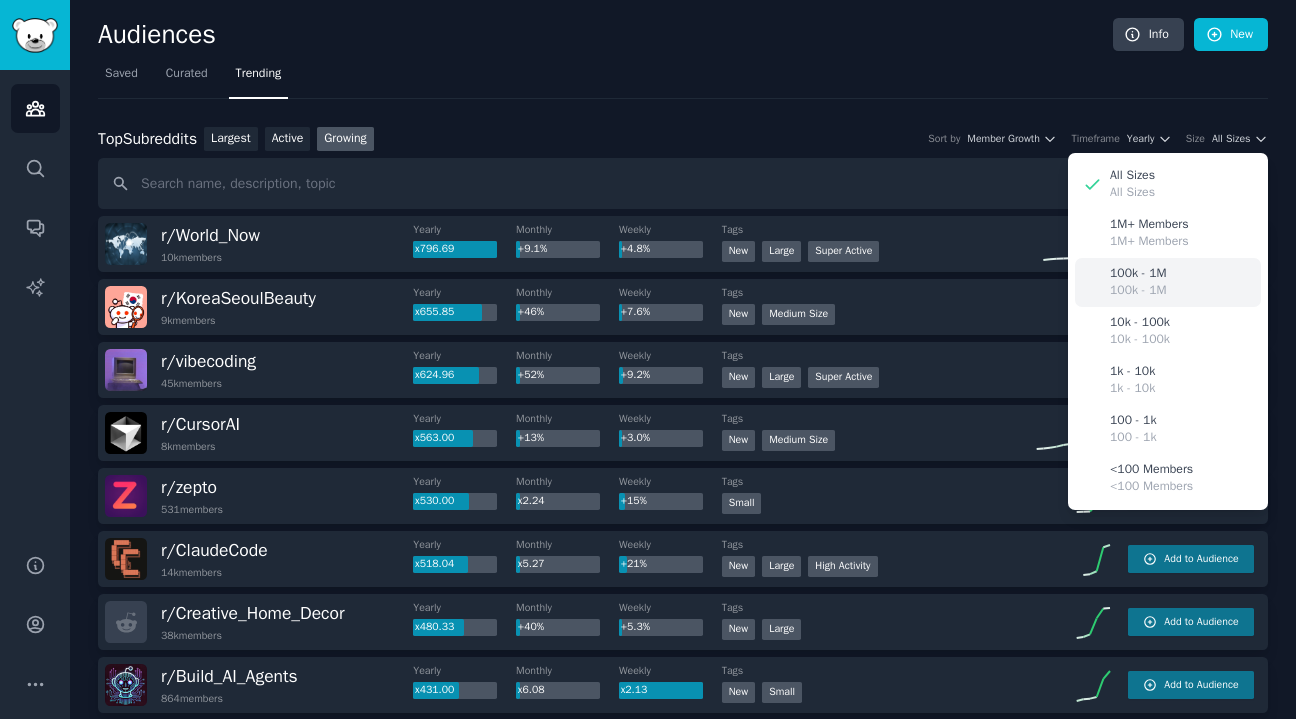 click on "100k - 1M" at bounding box center [1138, 291] 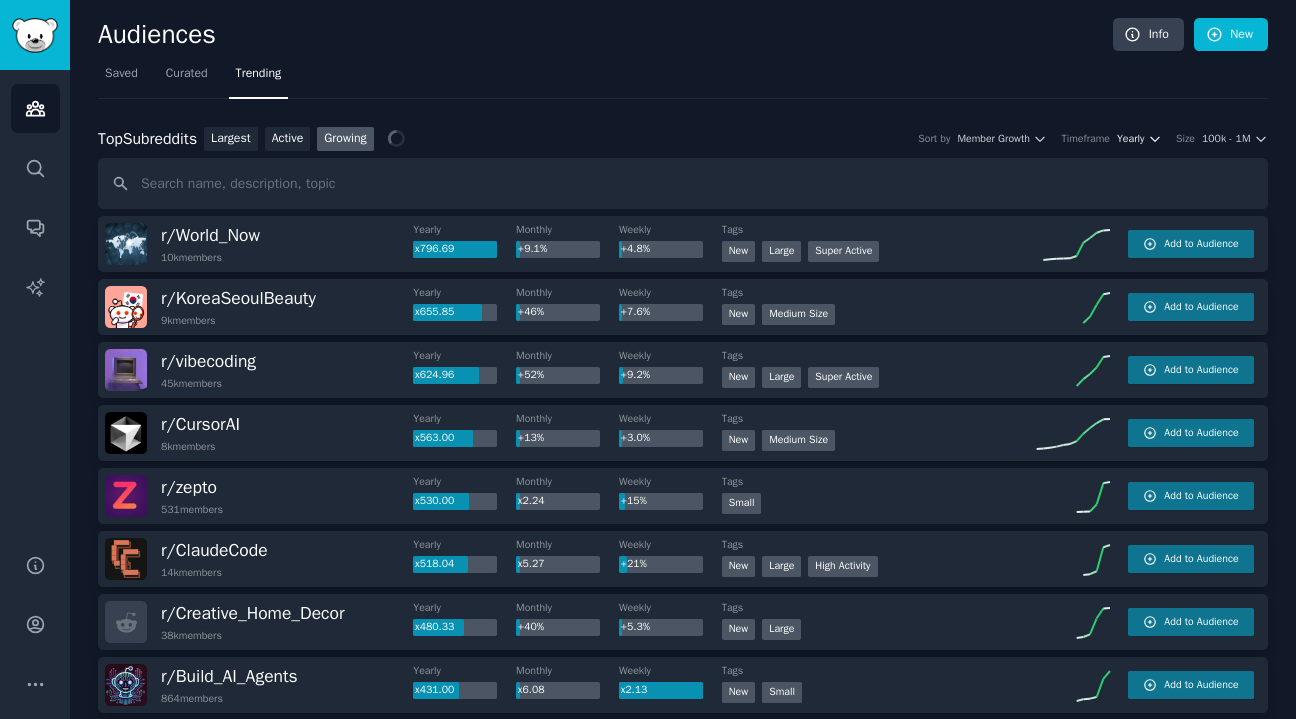 click on "Yearly" at bounding box center [1130, 139] 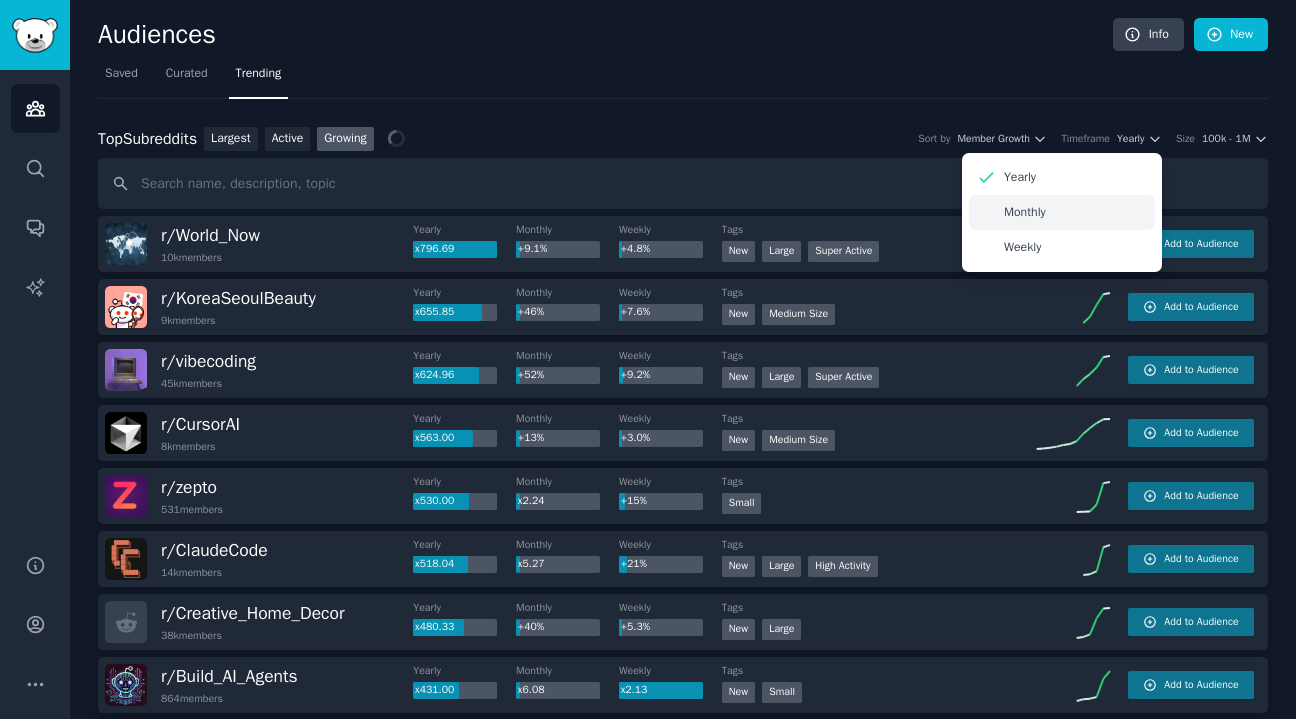 click on "Monthly" at bounding box center (1062, 212) 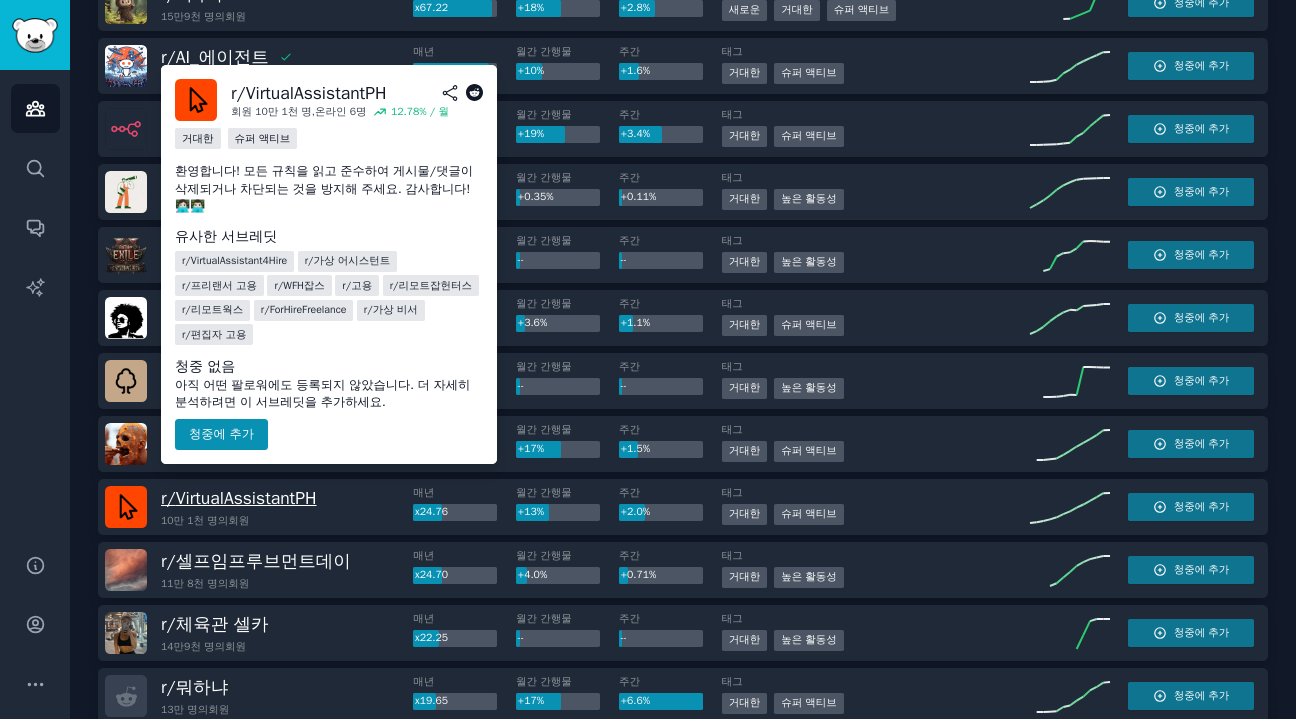 scroll, scrollTop: 400, scrollLeft: 0, axis: vertical 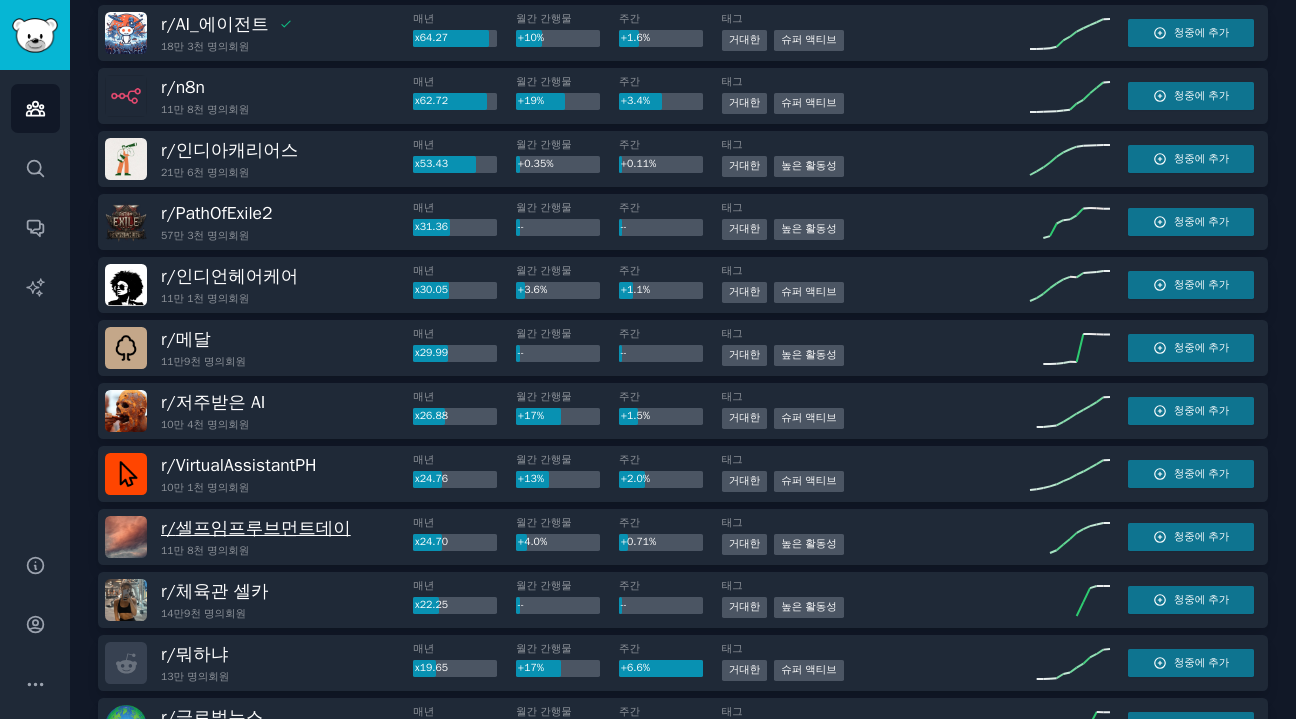 click on "셀프임프루브먼트데이" at bounding box center [263, 528] 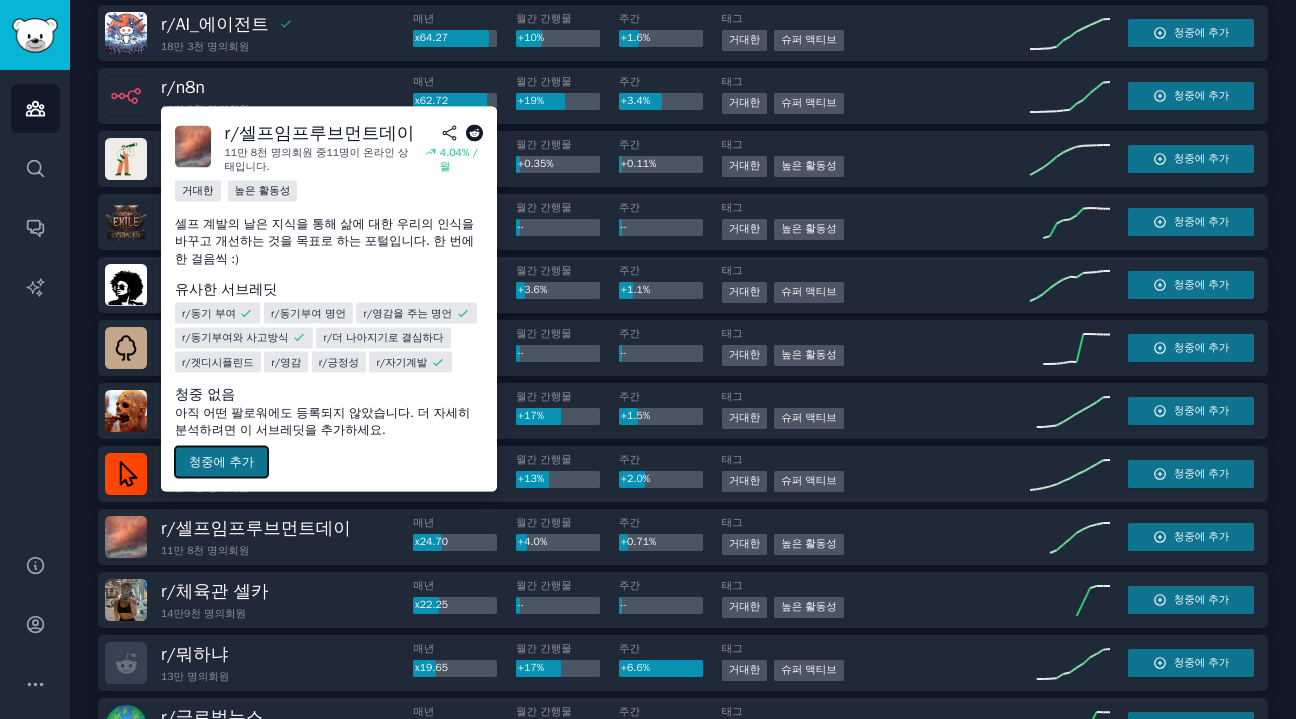 click on "청중에 추가" at bounding box center [221, 462] 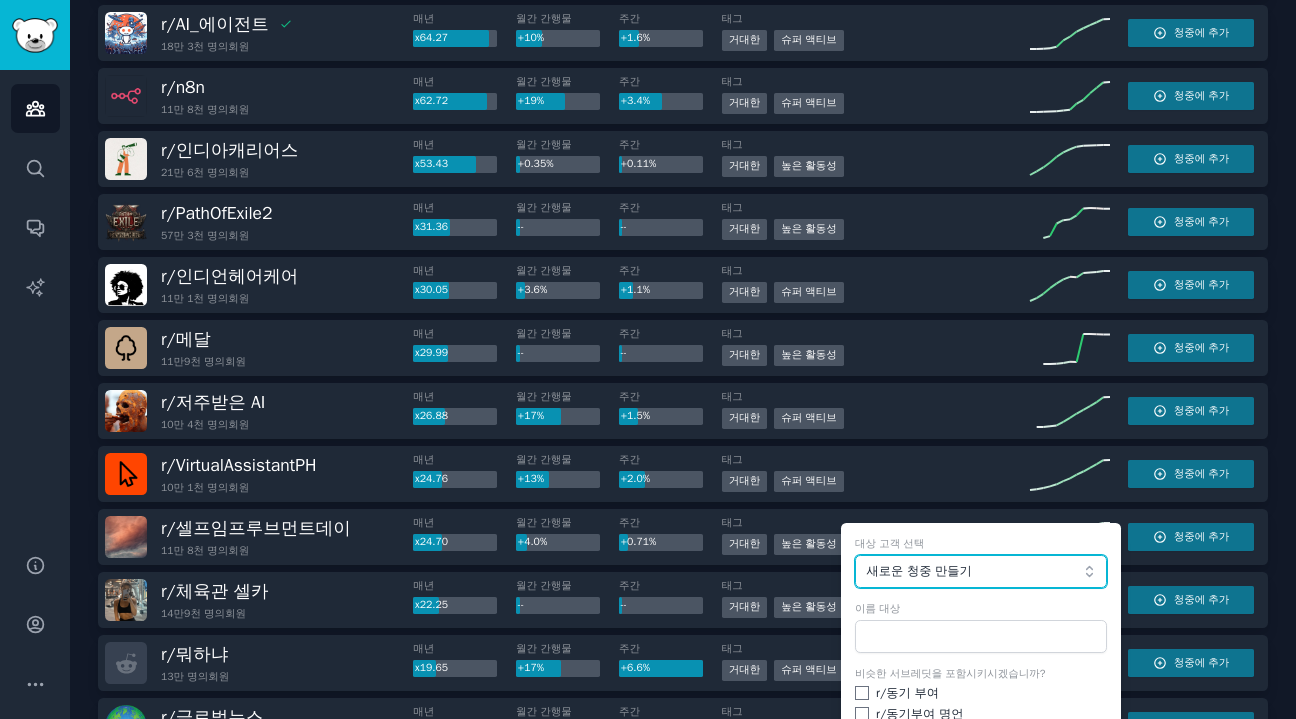 click on "새로운 청중 만들기" at bounding box center (918, 571) 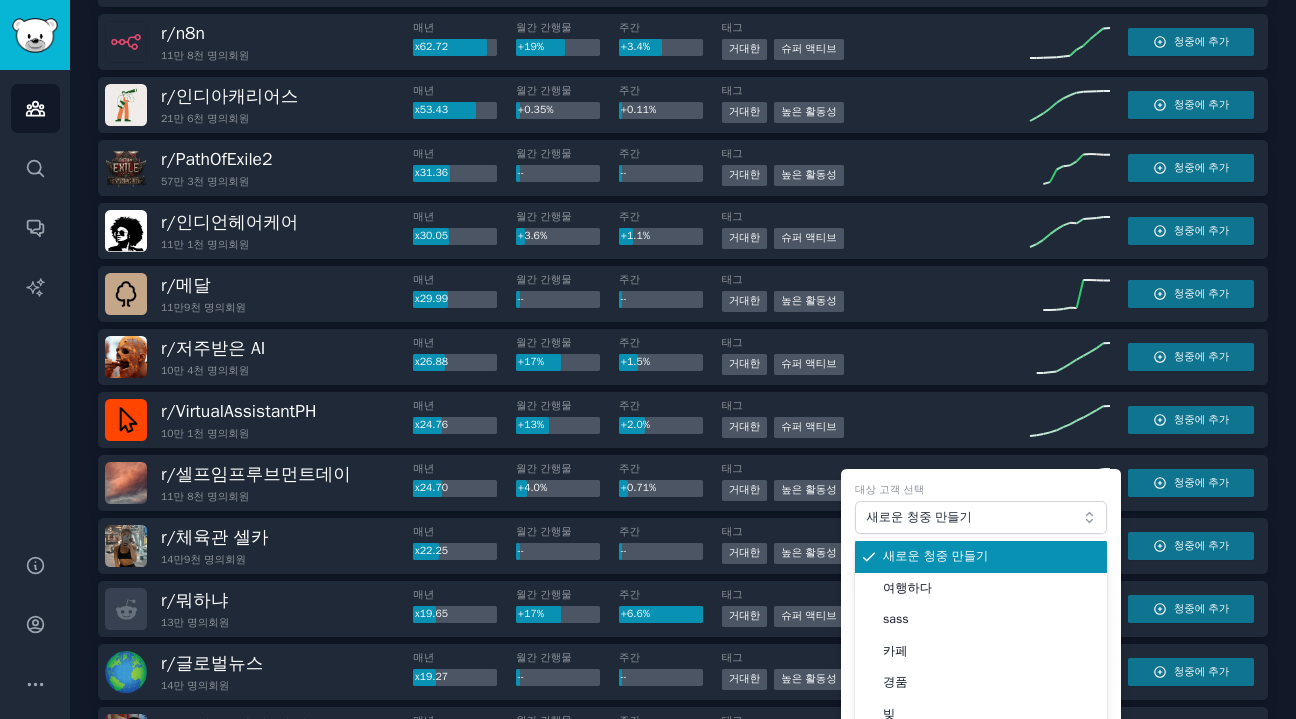 scroll, scrollTop: 500, scrollLeft: 0, axis: vertical 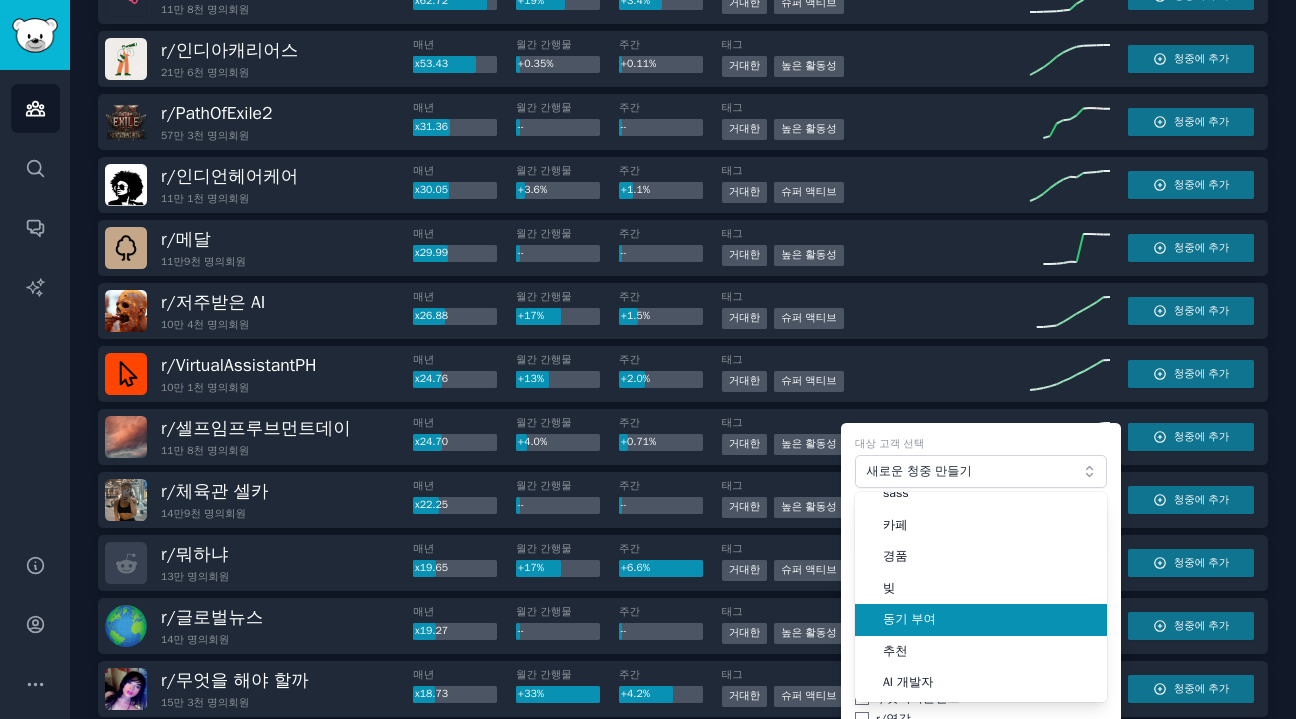 click on "동기 부여" at bounding box center [988, 620] 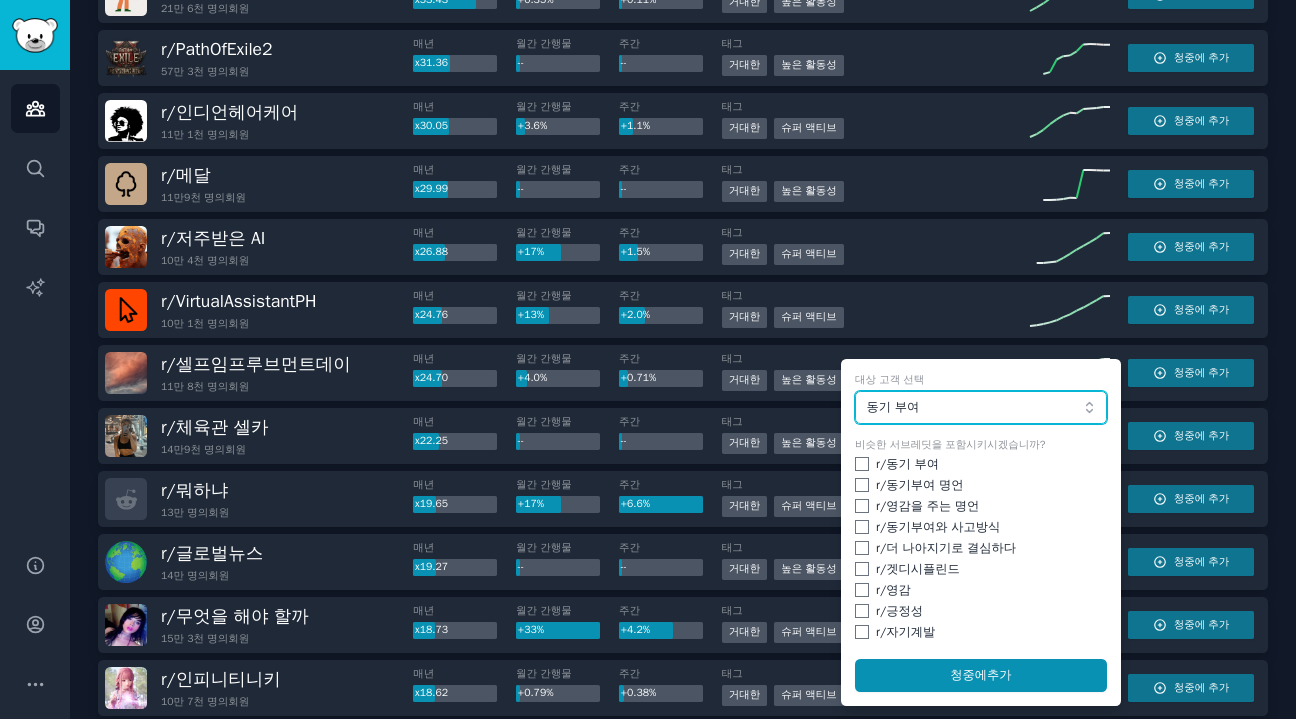 scroll, scrollTop: 600, scrollLeft: 0, axis: vertical 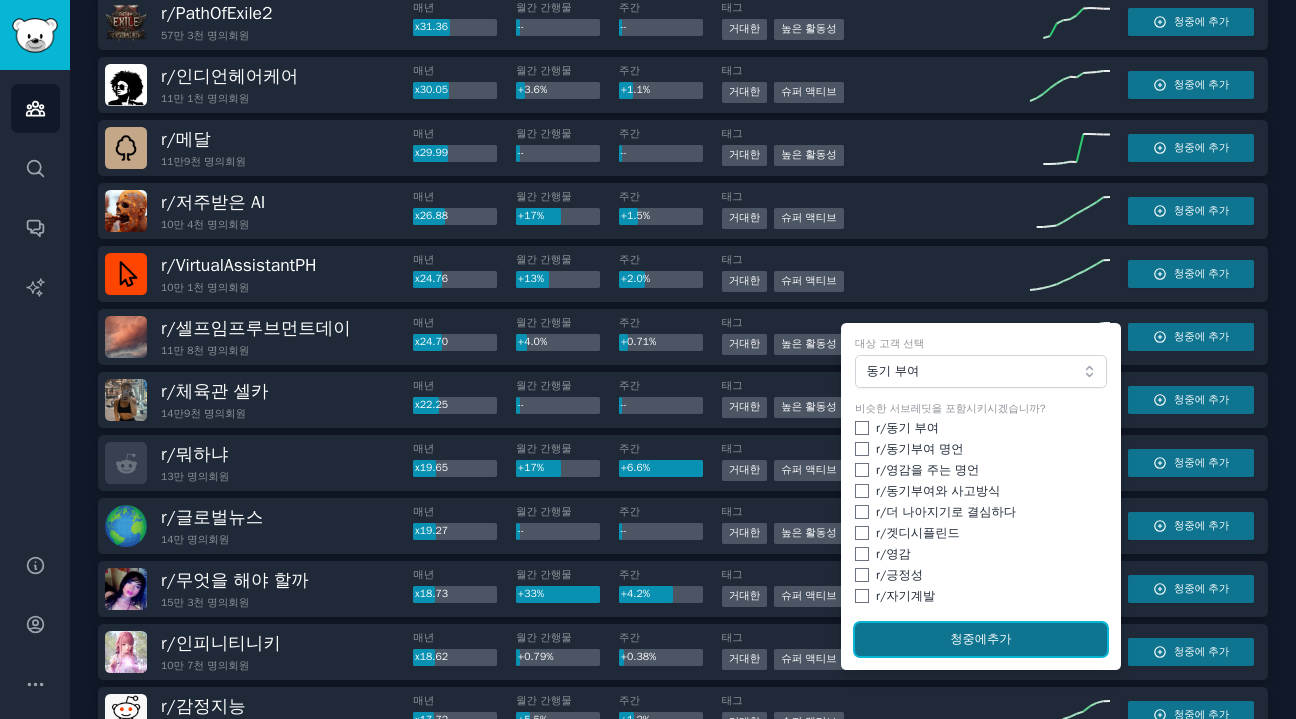 click on "청중에" at bounding box center [968, 639] 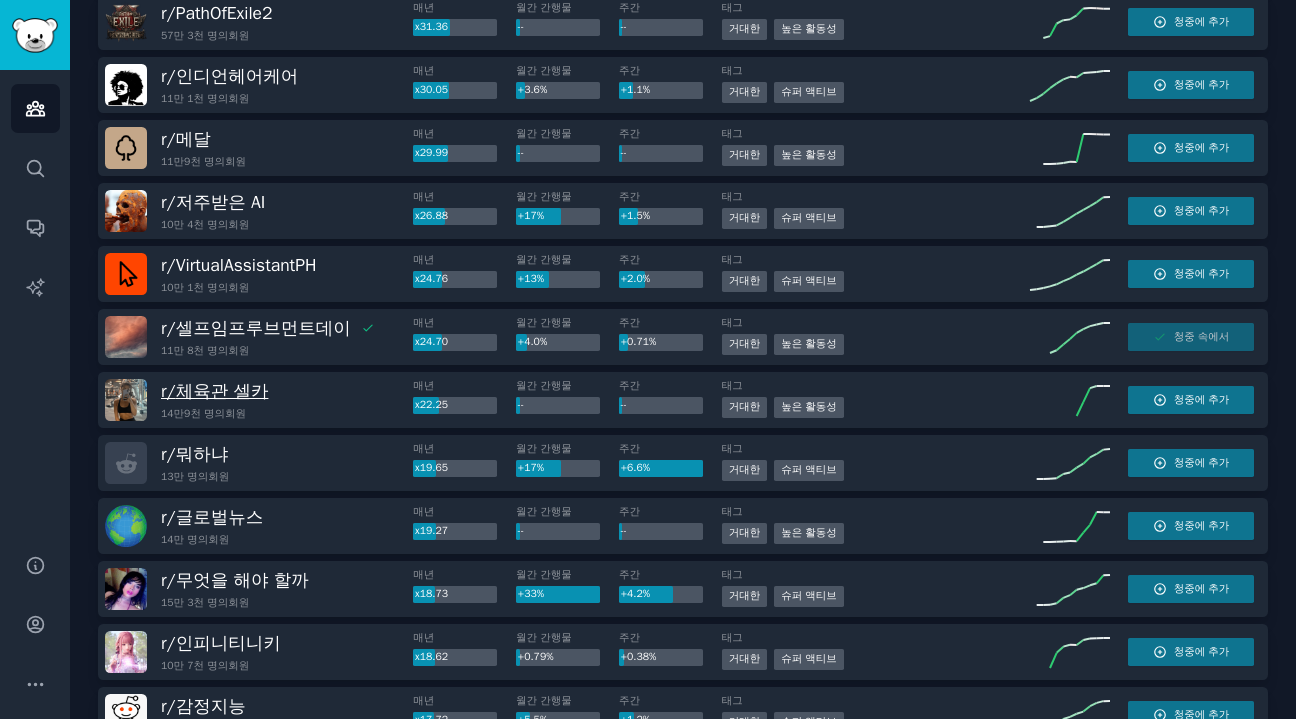 click on "체육관 셀카" at bounding box center [222, 391] 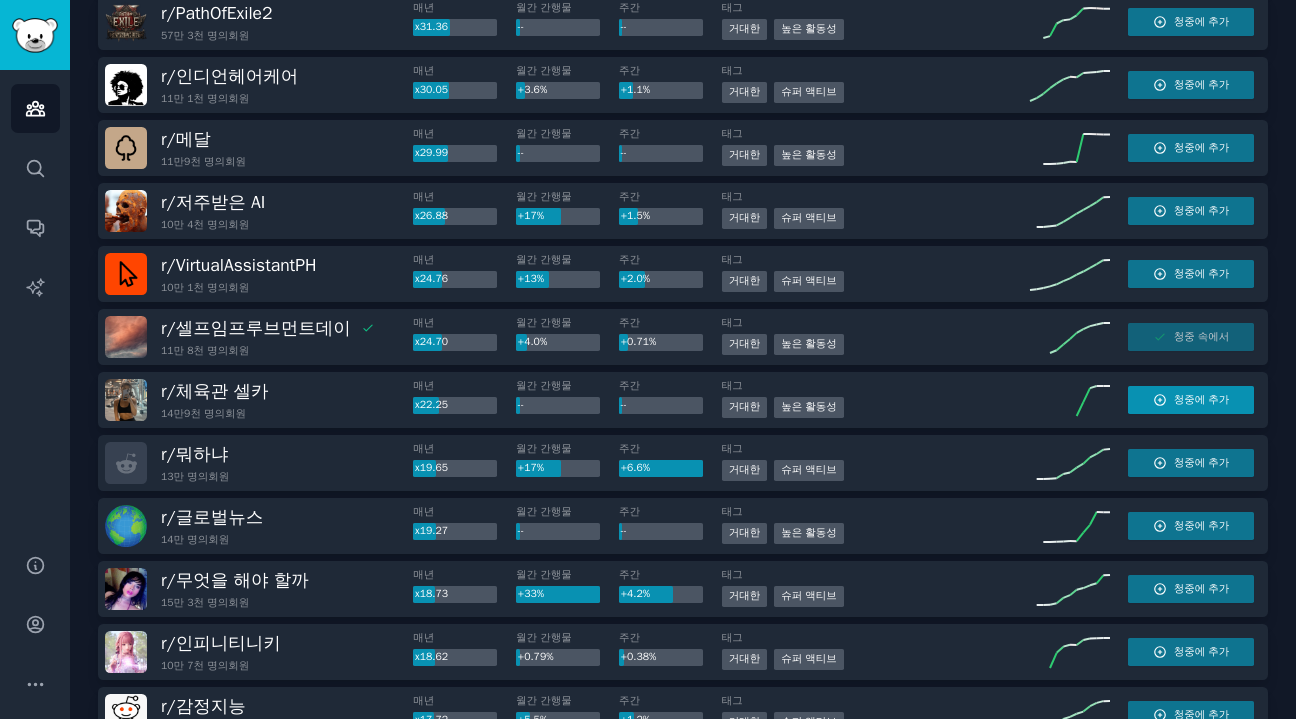 click on "청중에 추가" at bounding box center [1191, 400] 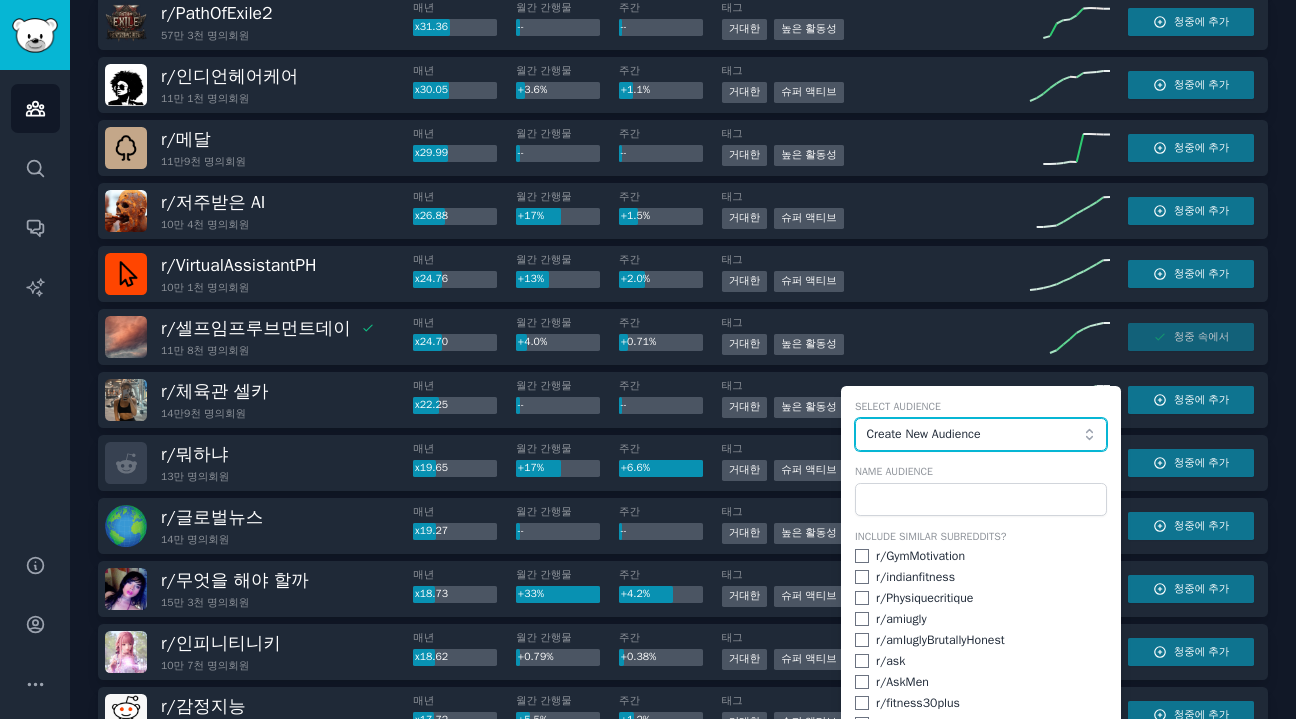 click on "Create New Audience" at bounding box center [981, 435] 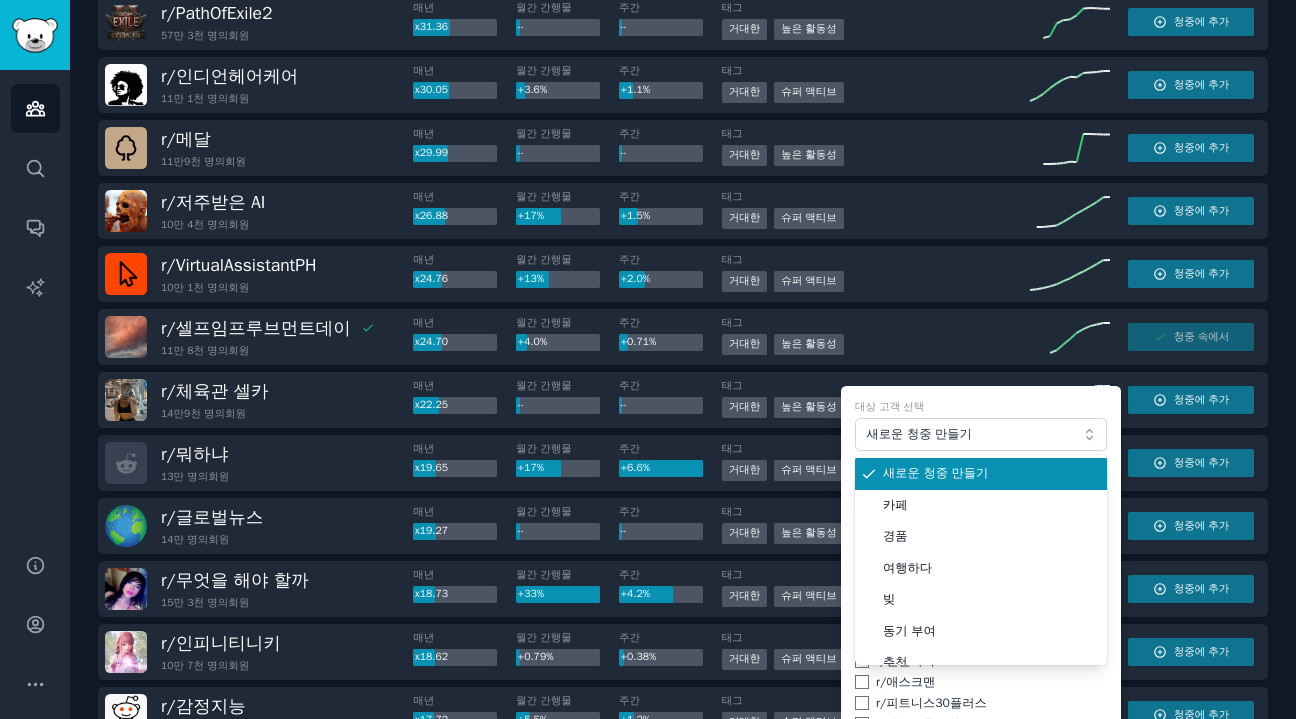 click on "새로운 청중 만들기" at bounding box center (935, 473) 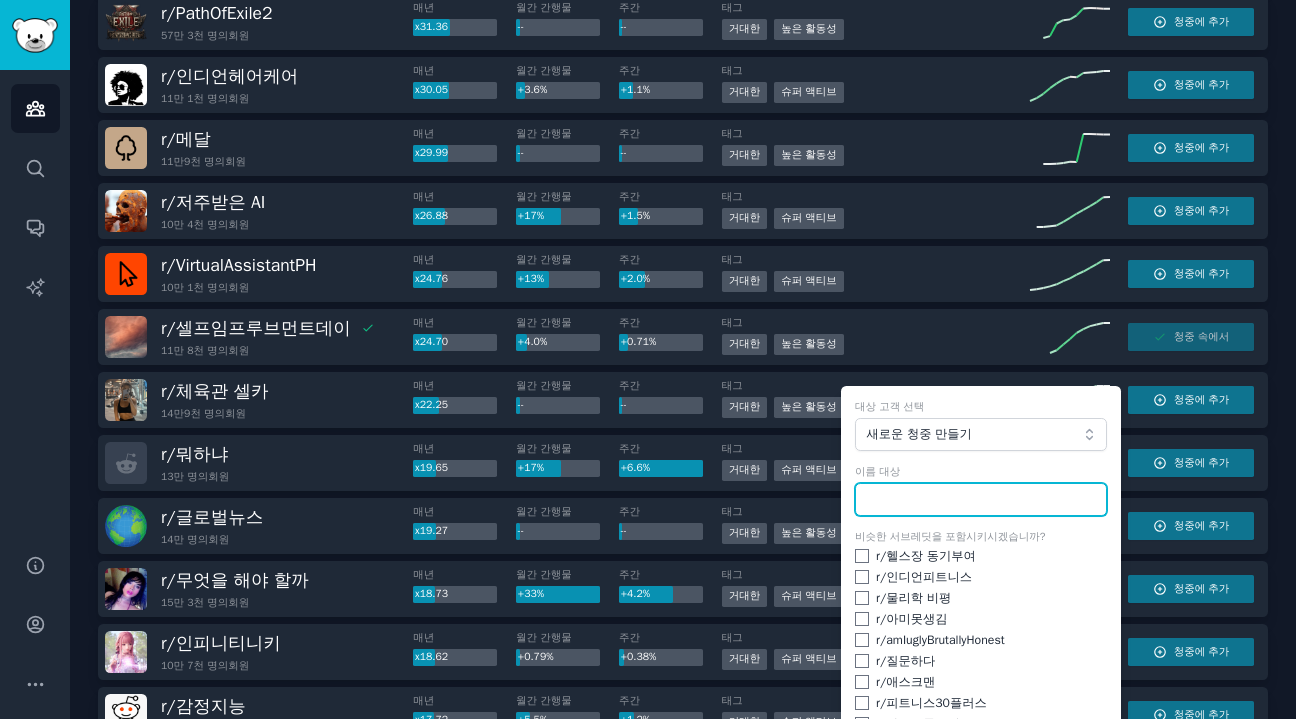 click at bounding box center (981, 500) 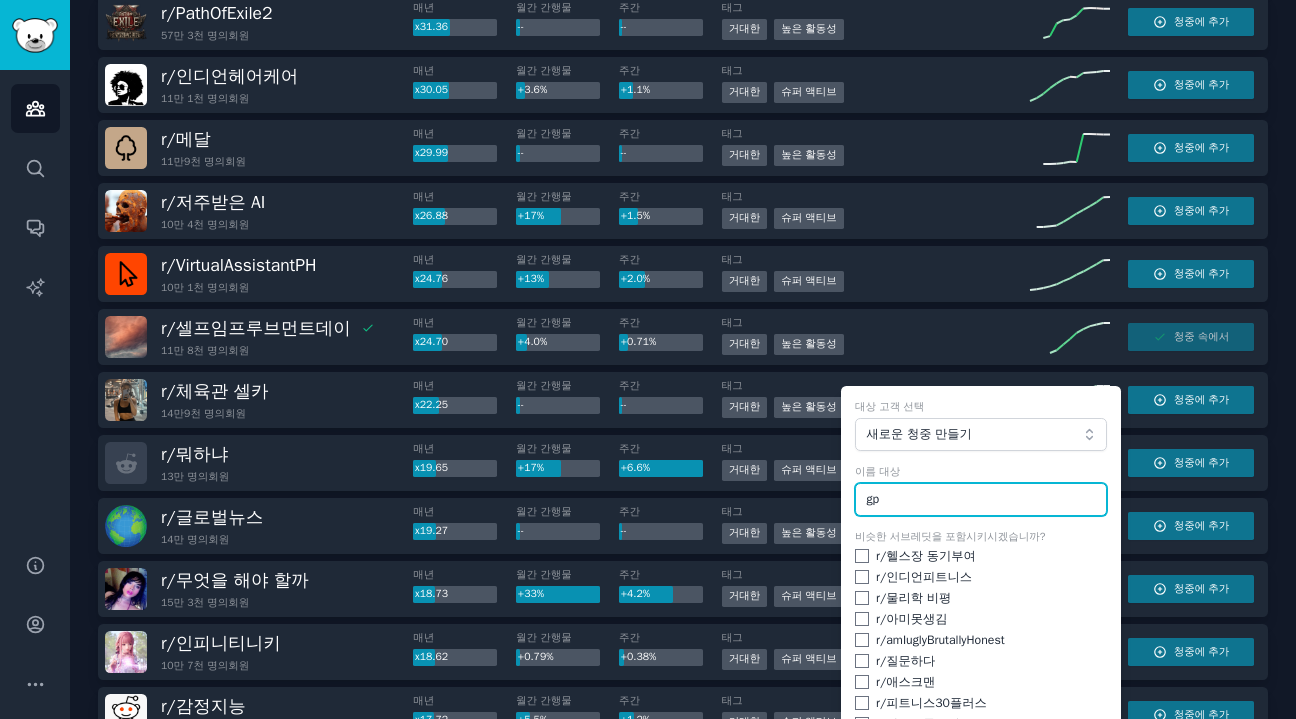 type on "g" 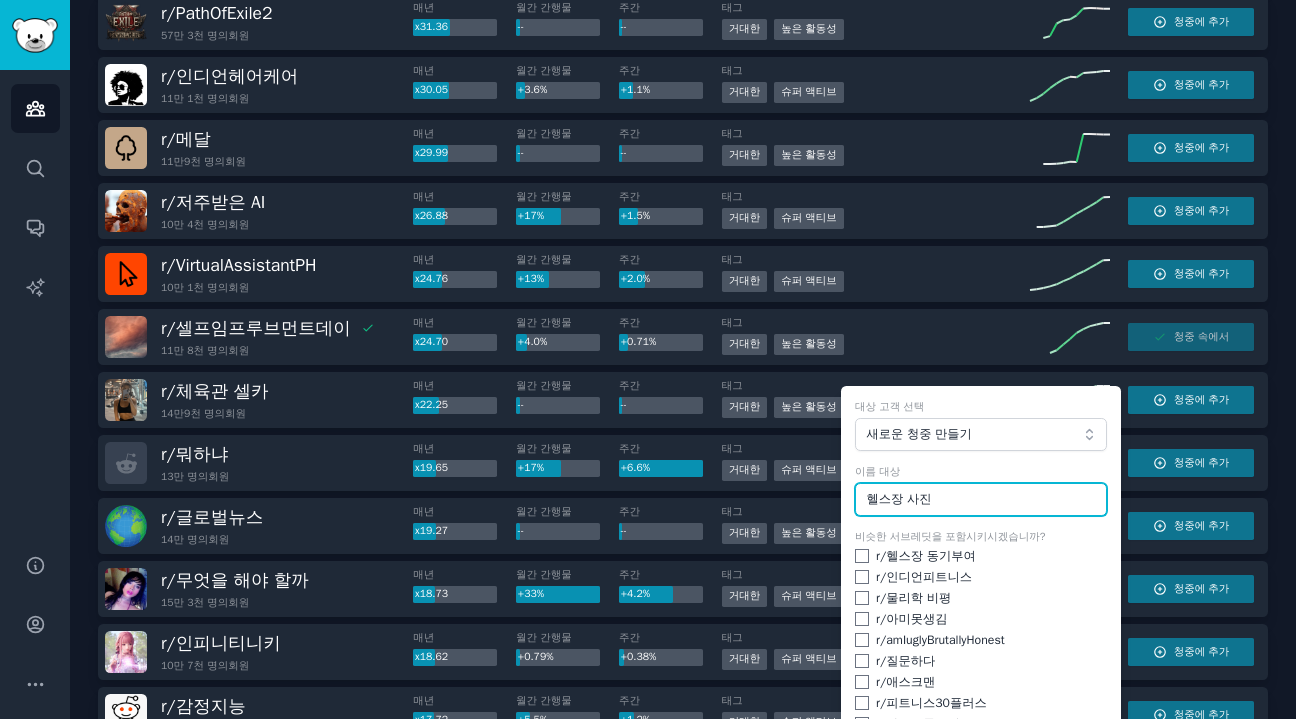 scroll, scrollTop: 900, scrollLeft: 0, axis: vertical 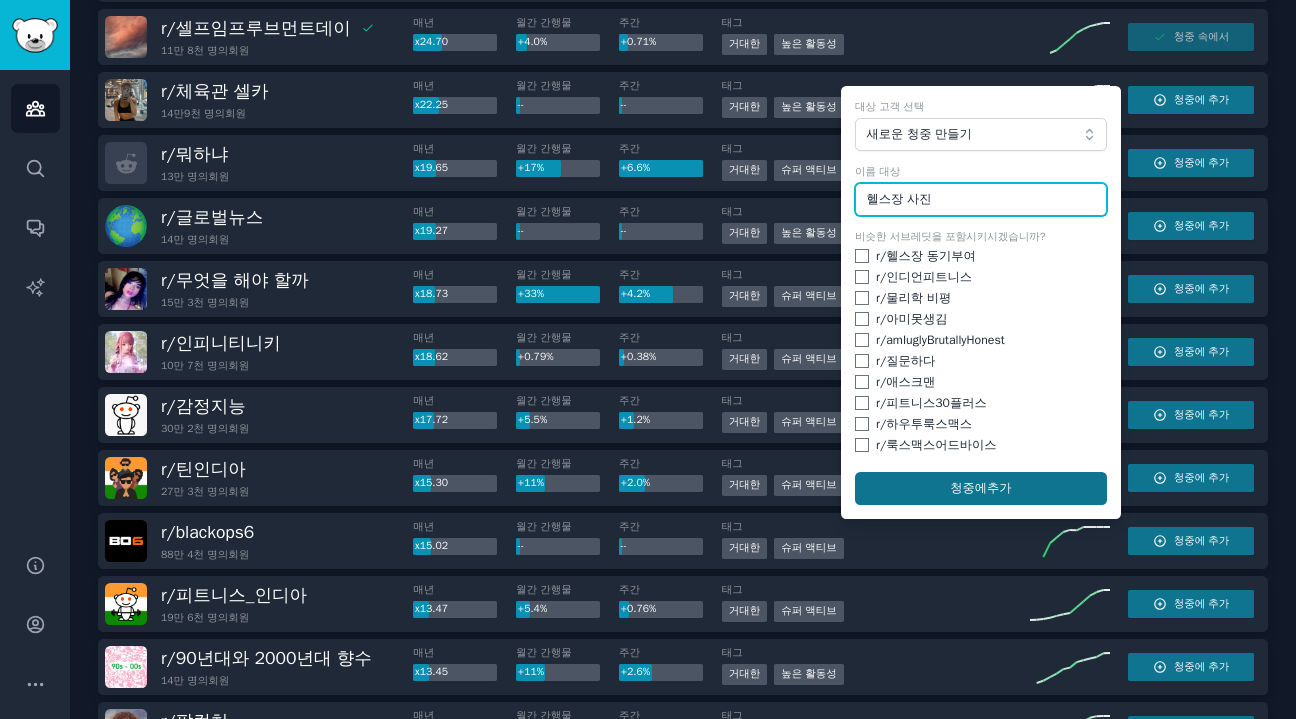 type on "헬스장 사진" 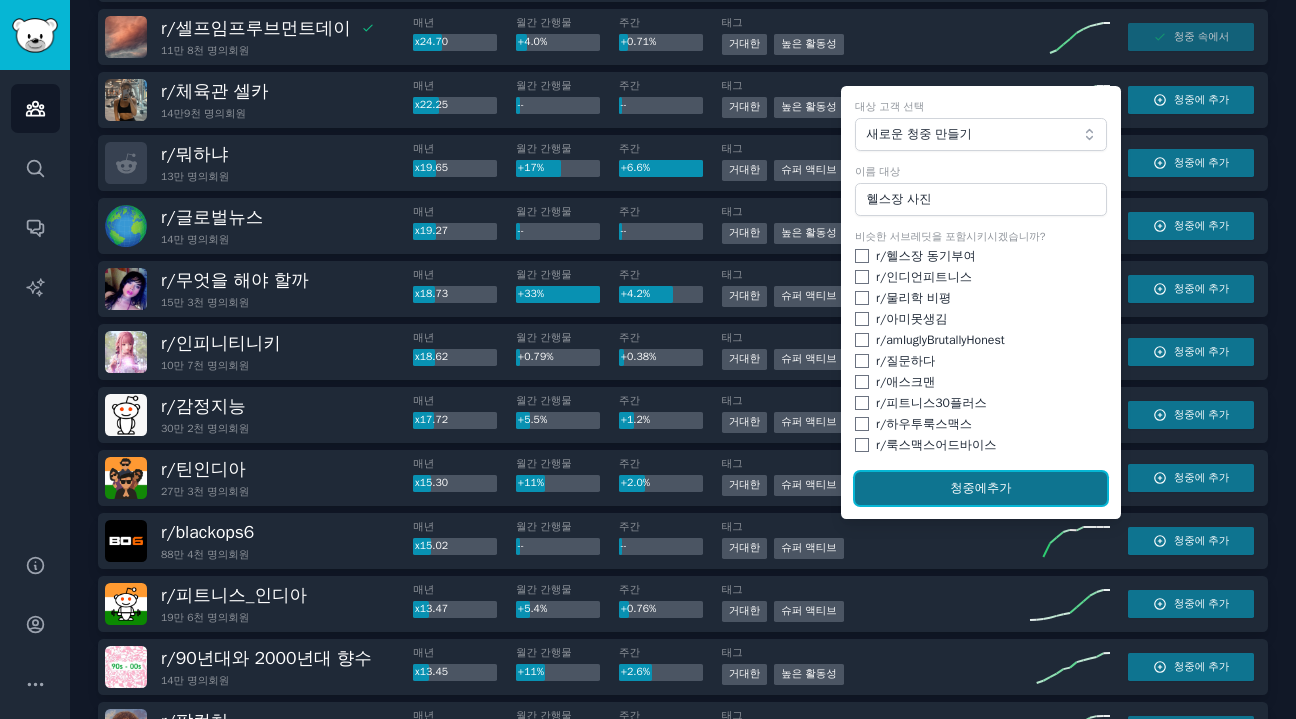 click on "추가" at bounding box center (999, 488) 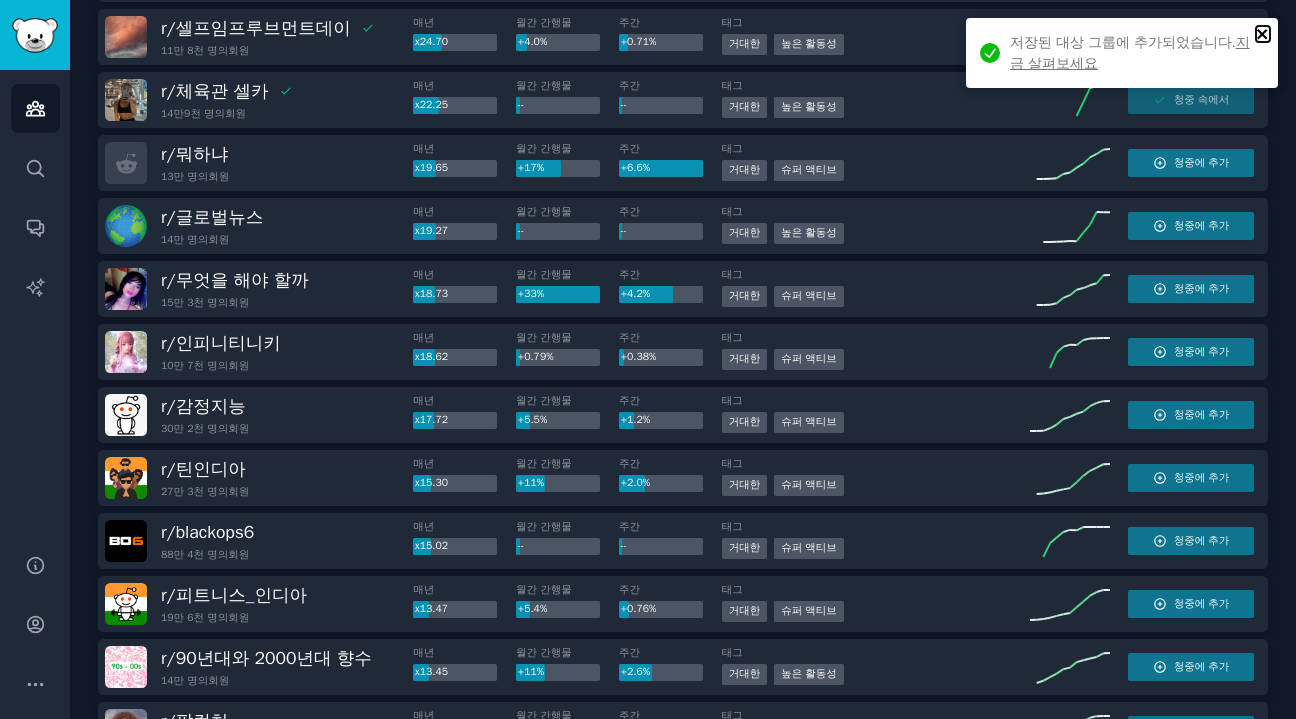click 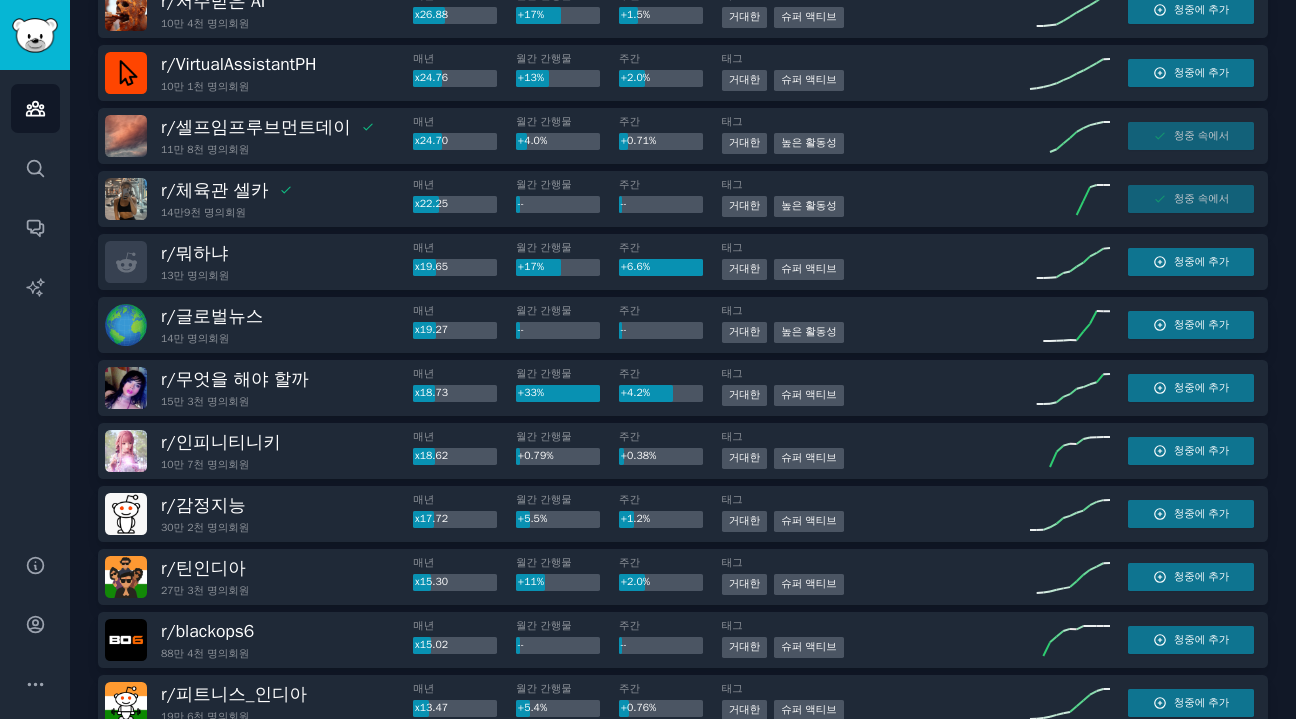 scroll, scrollTop: 800, scrollLeft: 0, axis: vertical 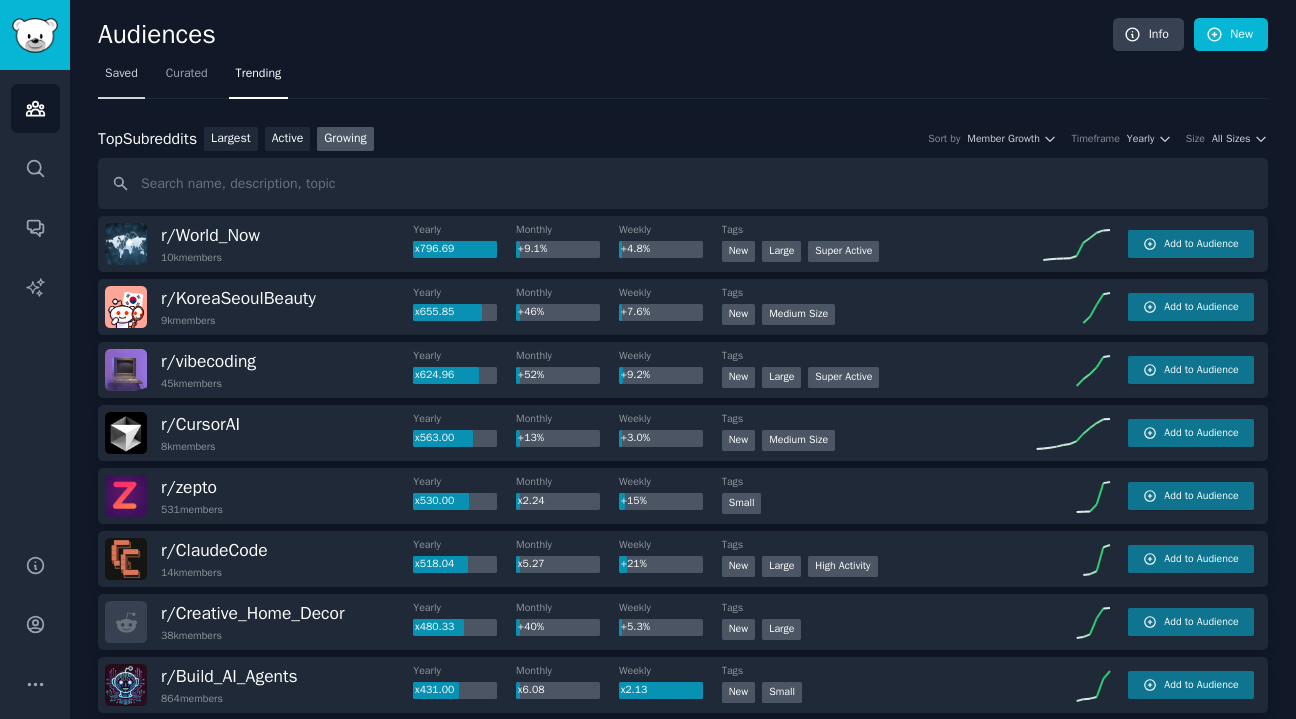 click on "Saved" at bounding box center [121, 74] 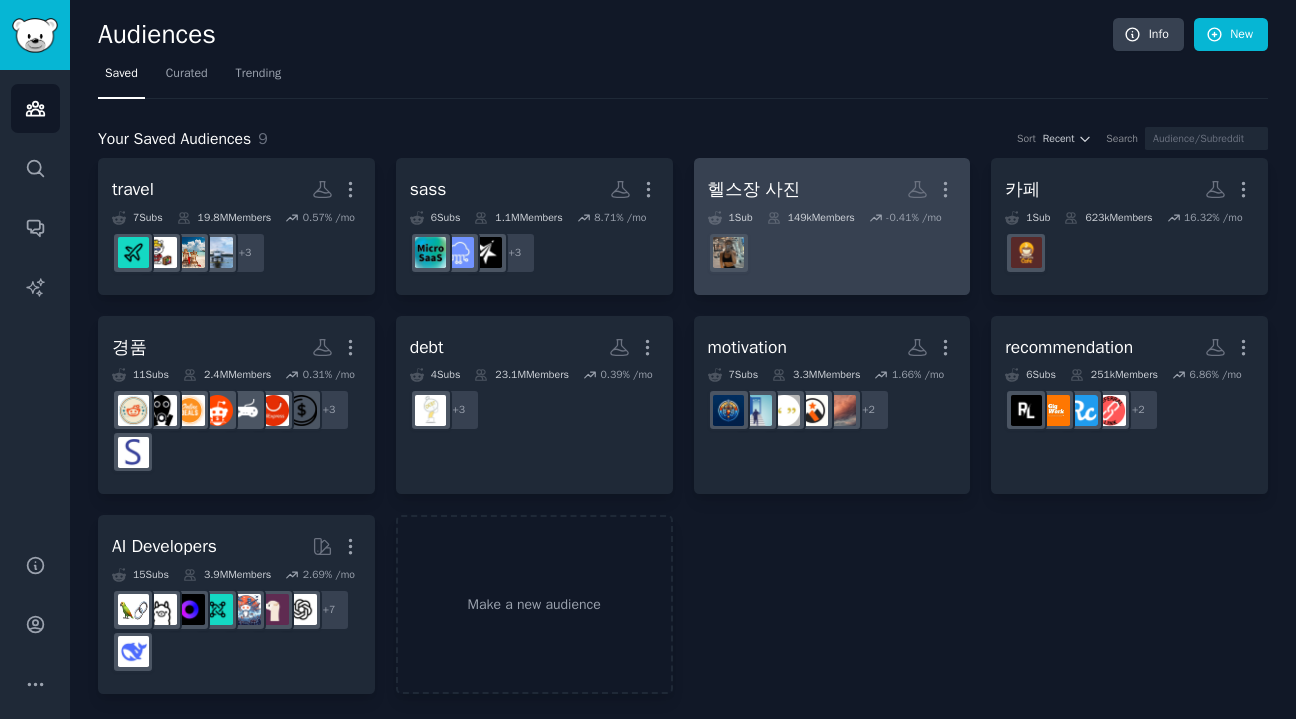 click on "r/gymselfies" at bounding box center [832, 253] 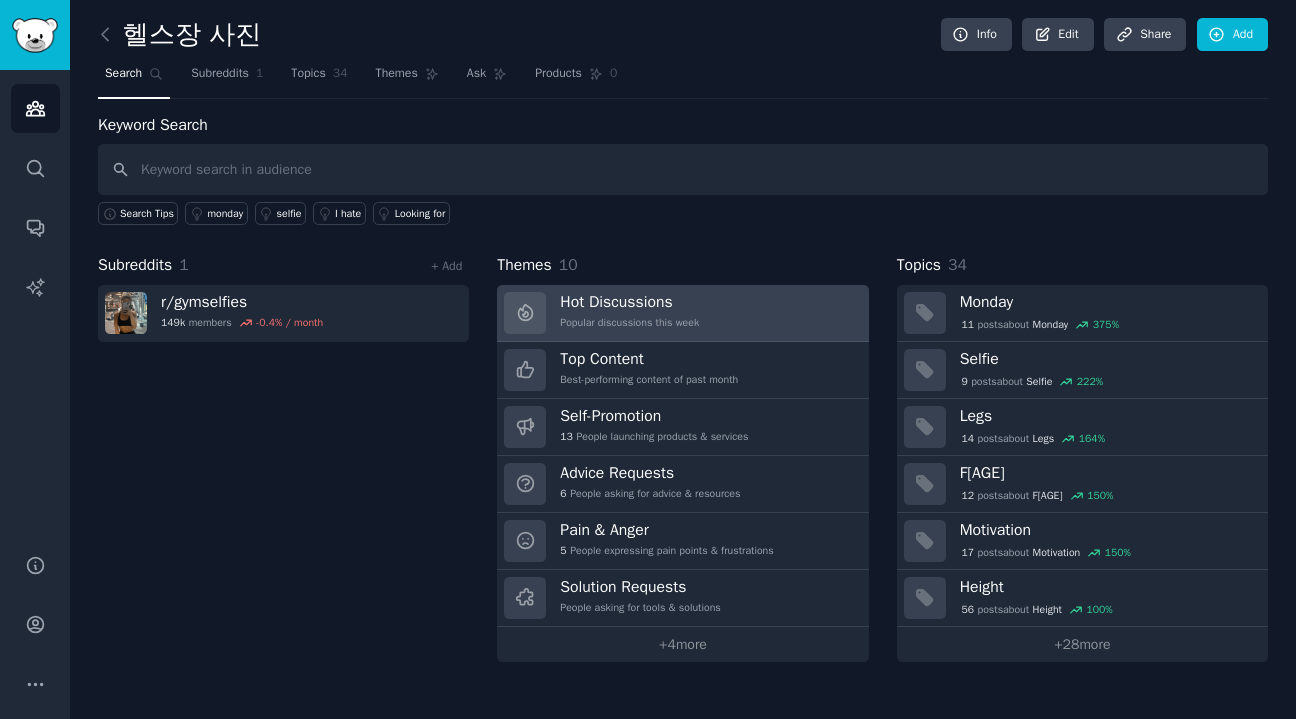 click on "Hot Discussions Popular discussions this week" at bounding box center [682, 313] 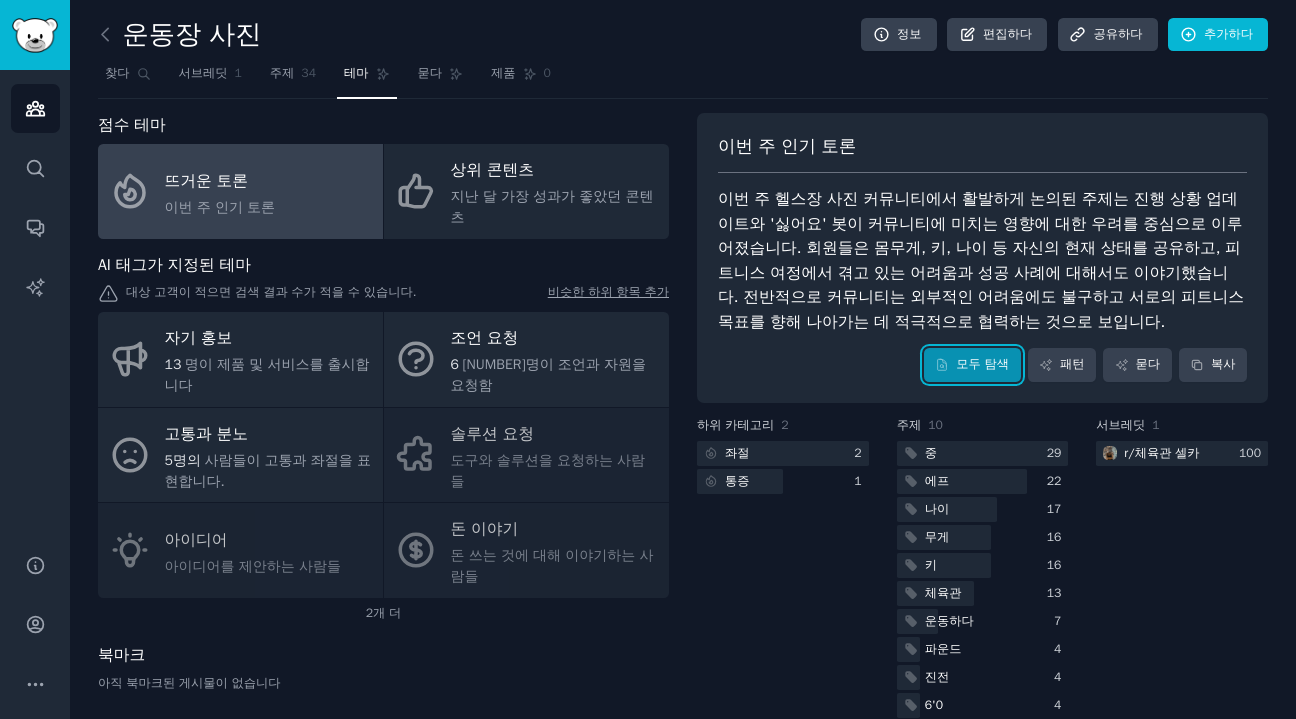 click on "모두 탐색" at bounding box center (982, 364) 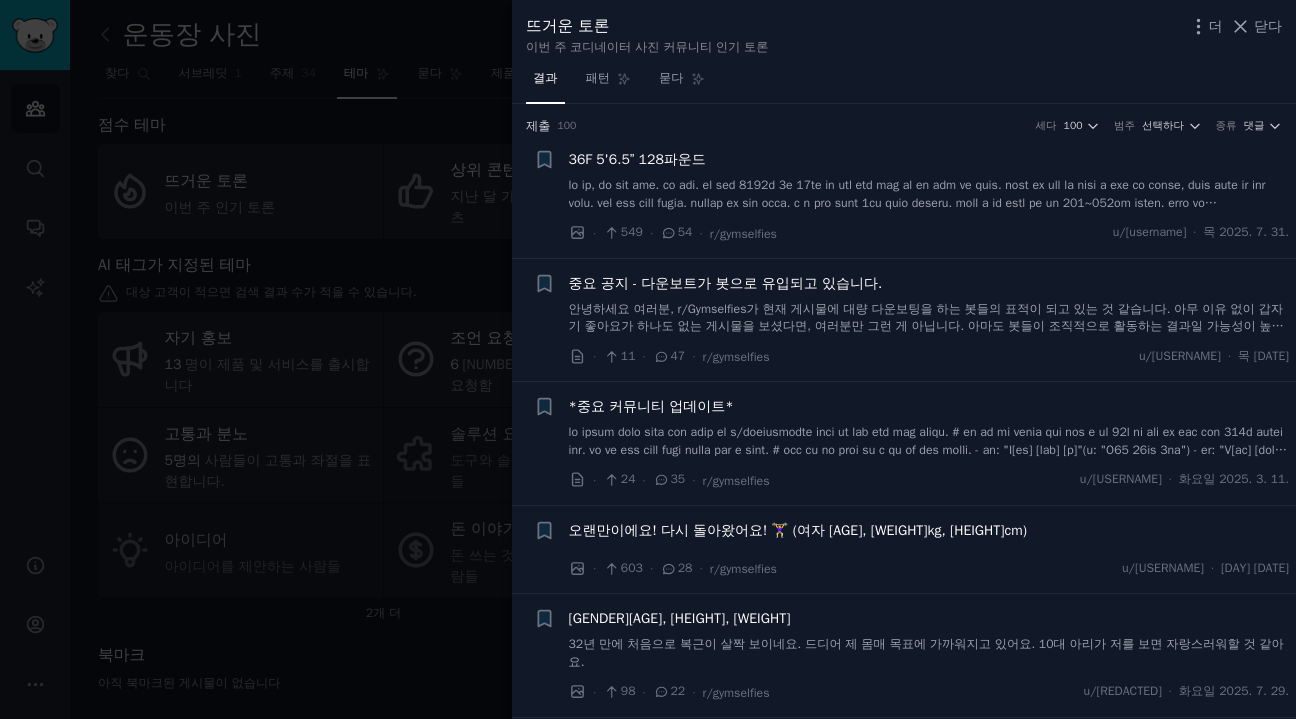 click at bounding box center [648, 359] 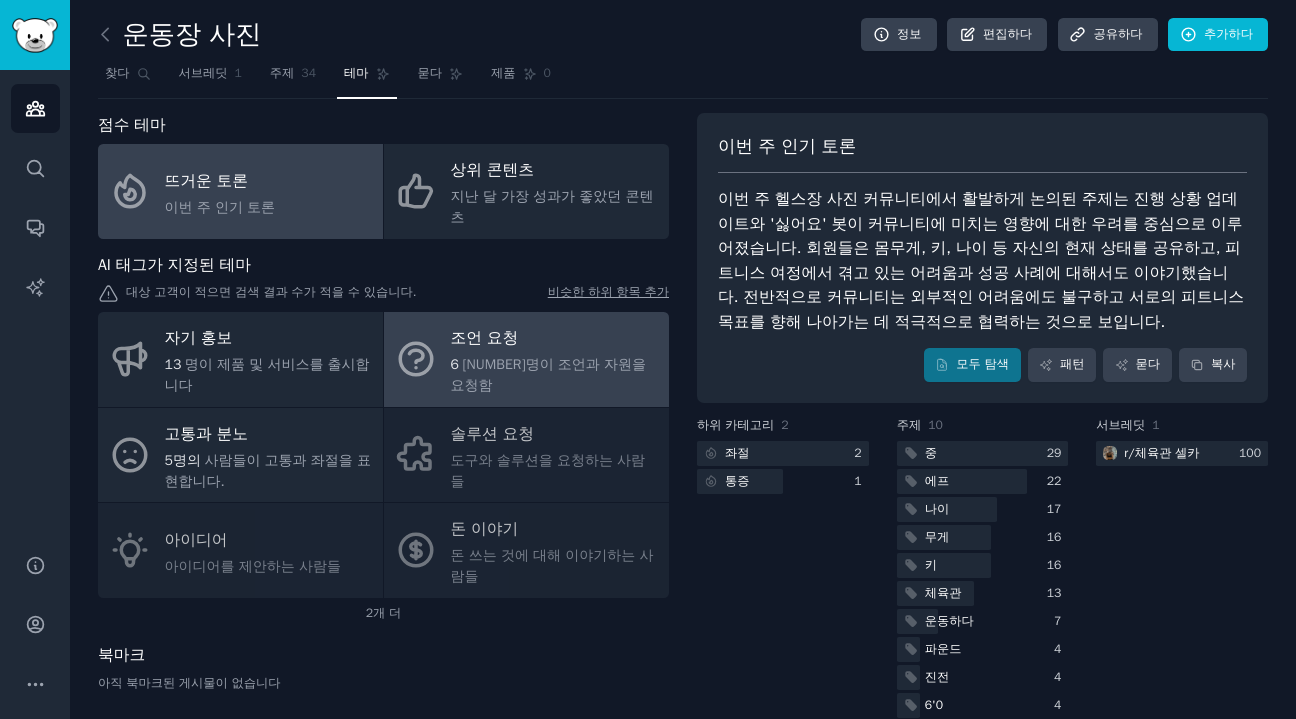 click on "조언 요청 6  명이 조언과 자원을 요청함" at bounding box center [526, 359] 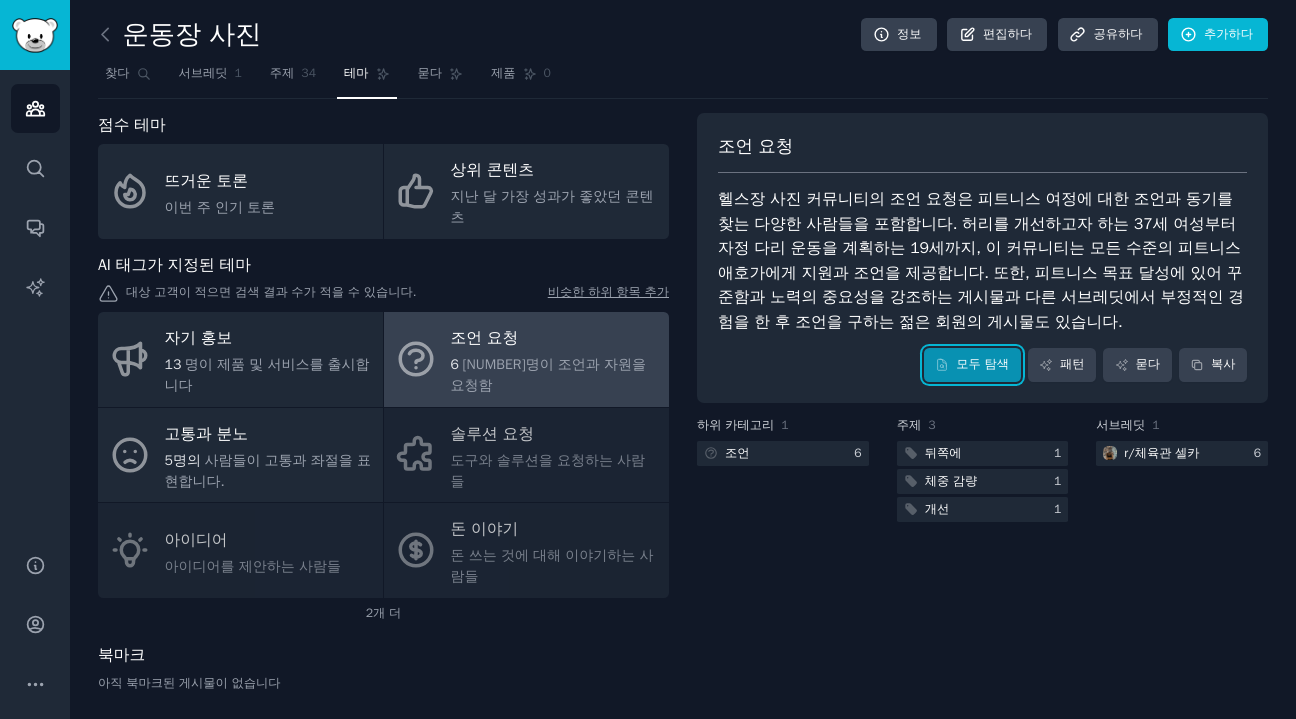 click 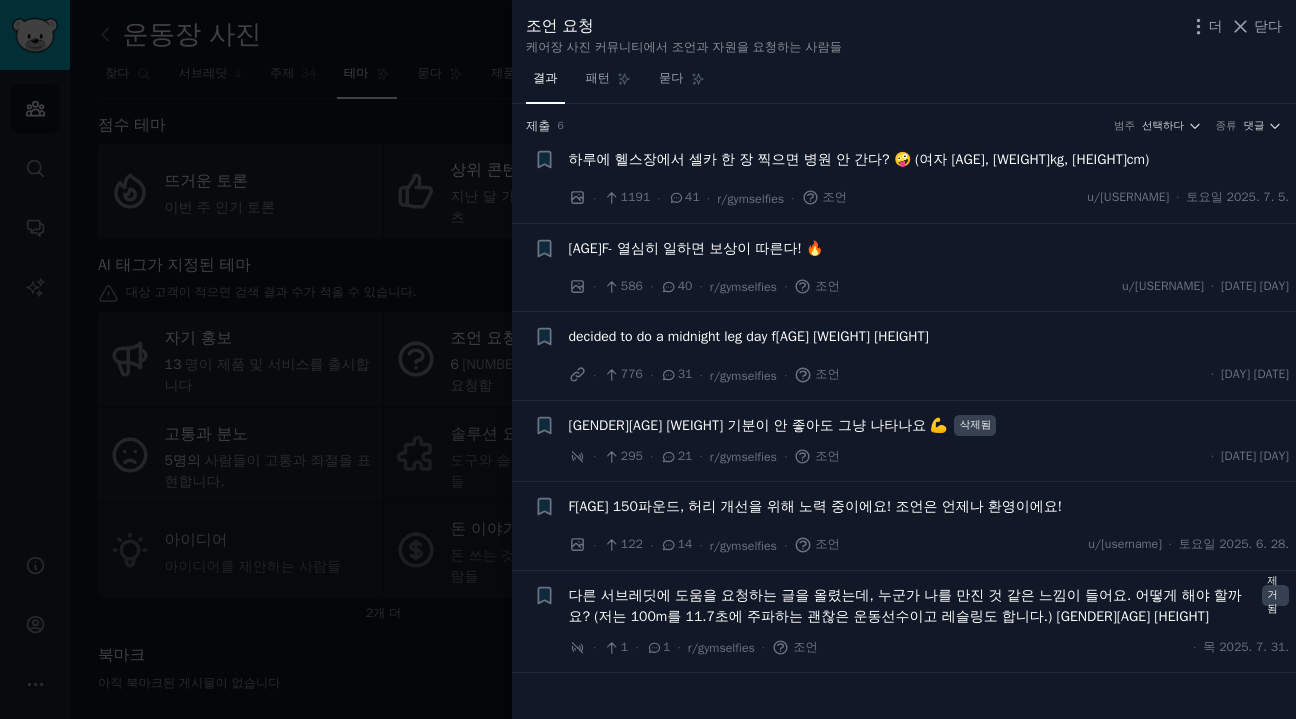click on "하루에 헬스장에서 셀카 한 장 찍으면 병원 안 간다? 🤪 (여자 [AGE], [WEIGHT]kg, [HEIGHT]cm)" at bounding box center (859, 159) 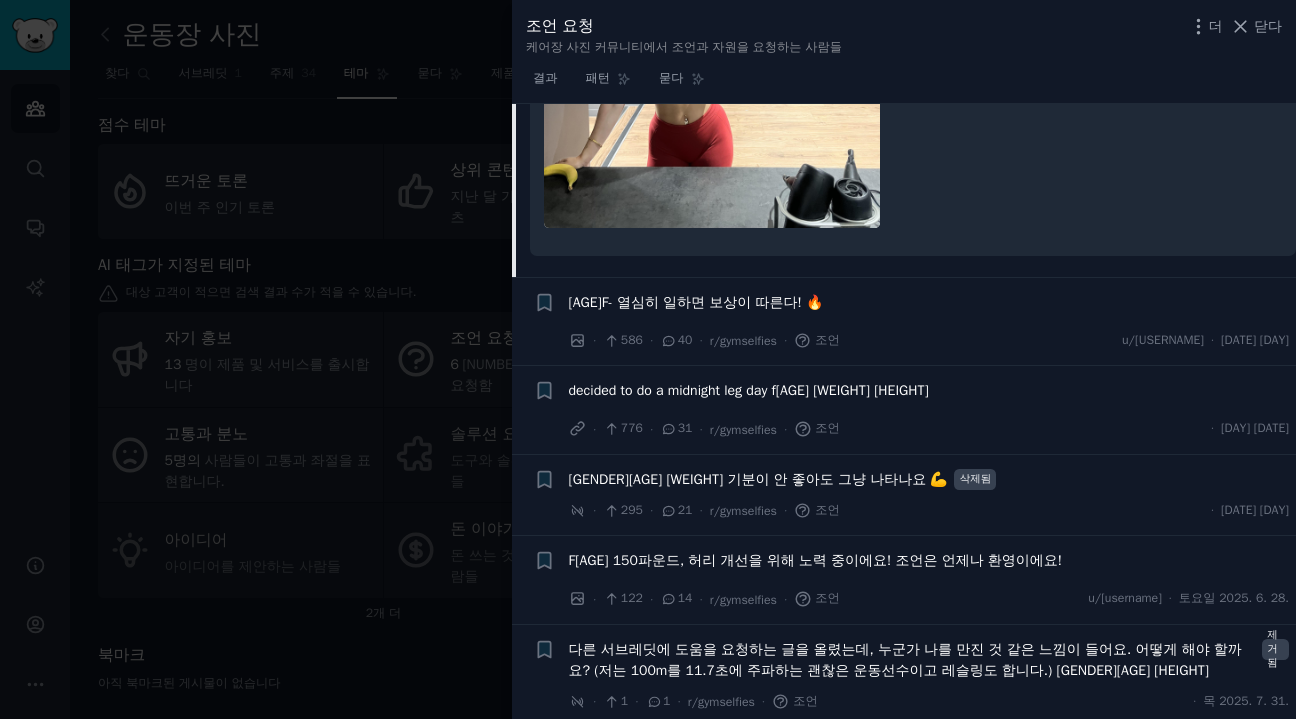 scroll, scrollTop: 565, scrollLeft: 0, axis: vertical 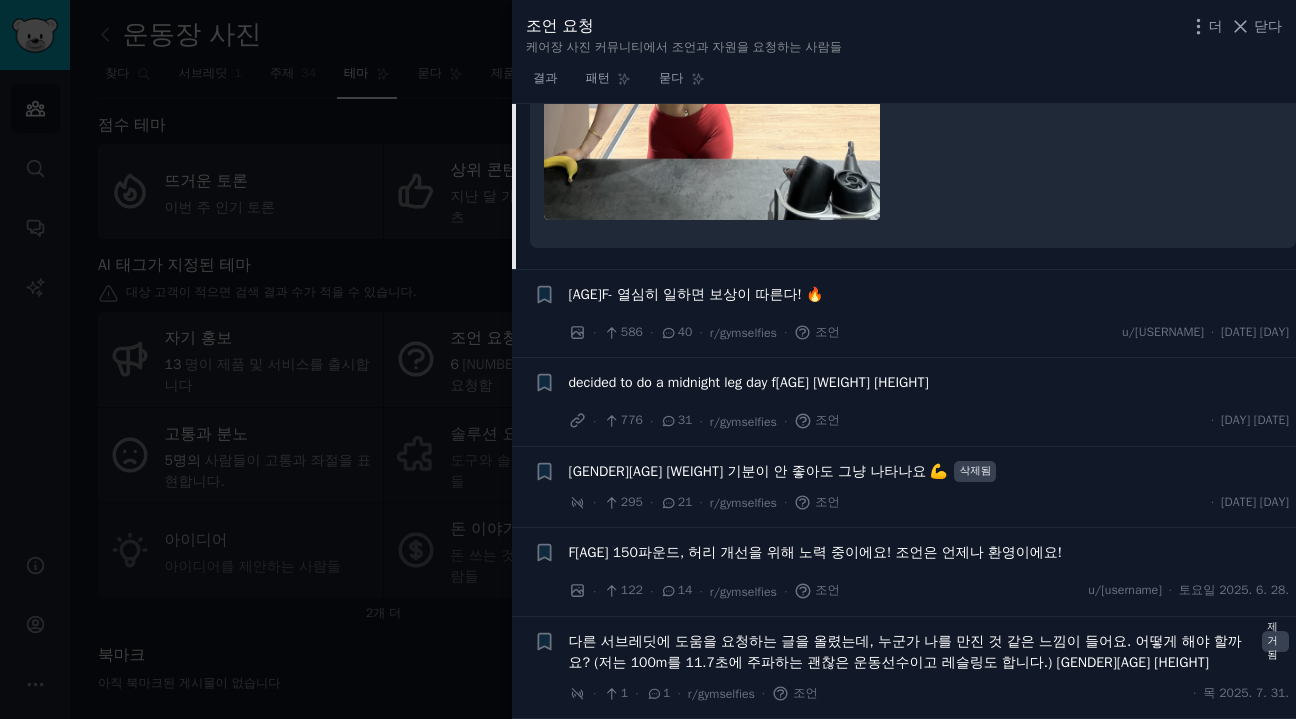 click at bounding box center (648, 359) 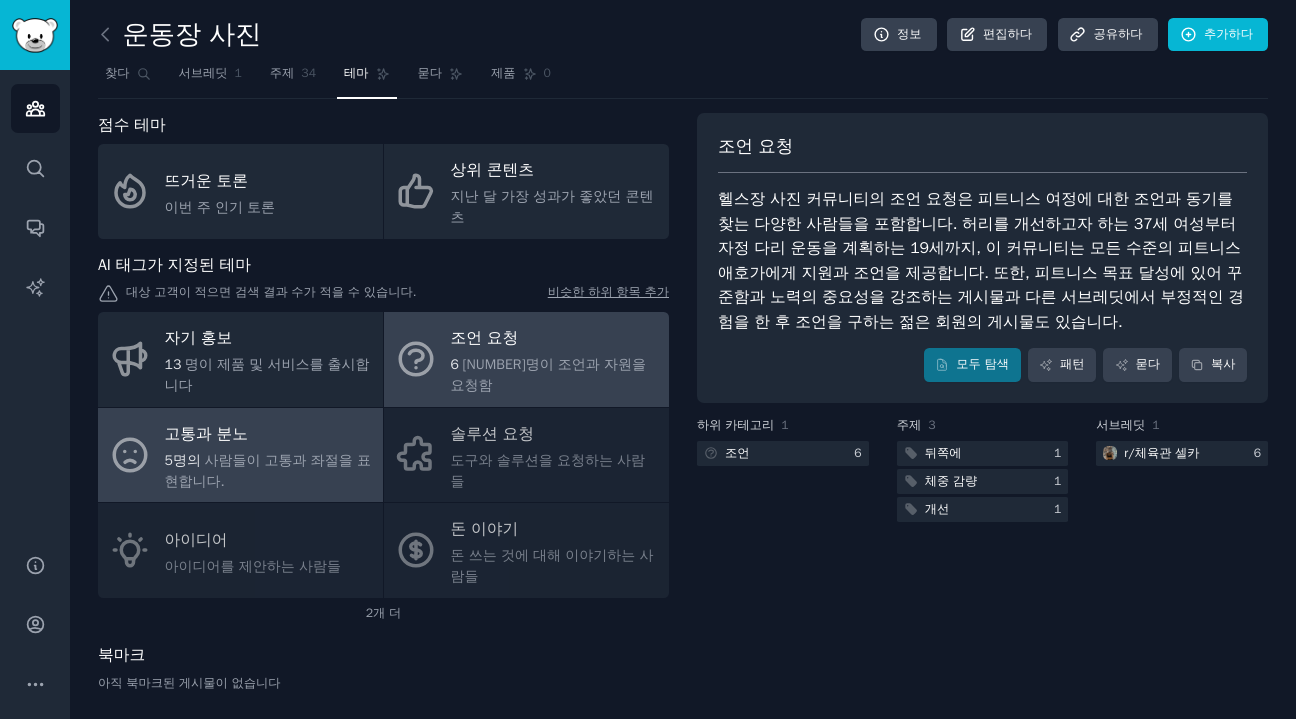 click on "고통과 분노" at bounding box center (269, 434) 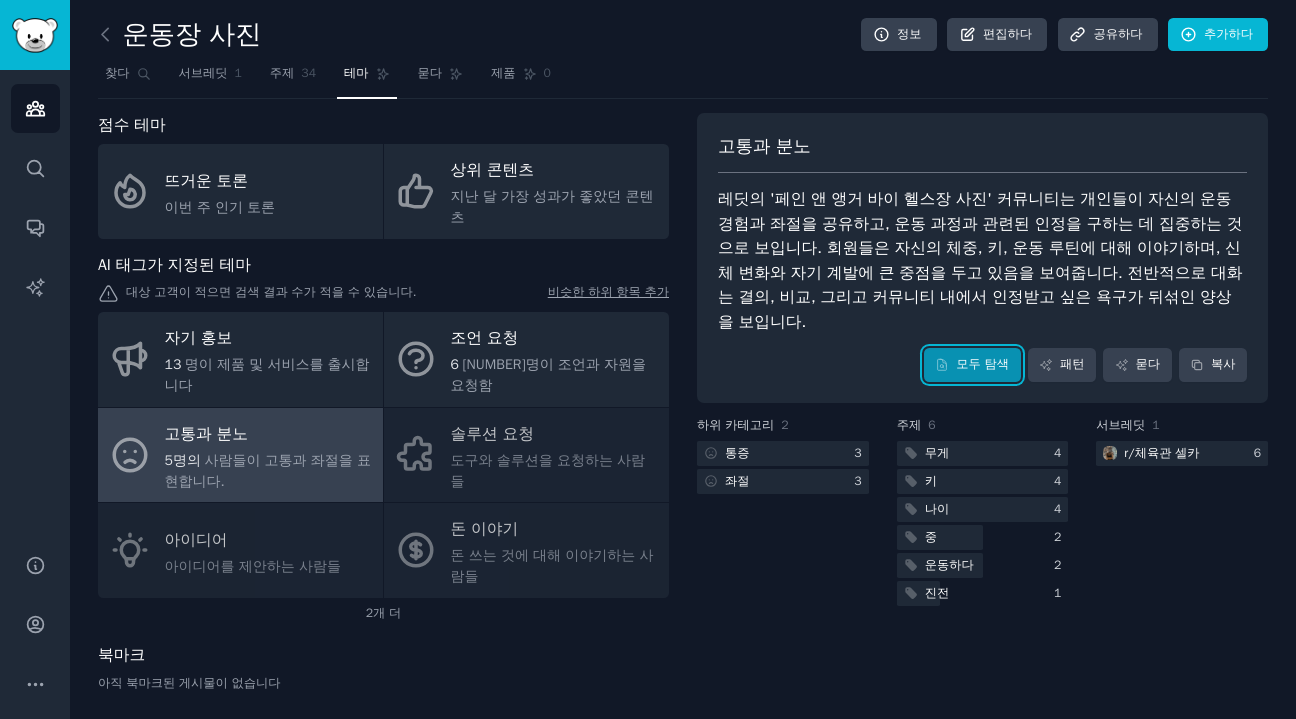 click on "모두 탐색" at bounding box center [982, 364] 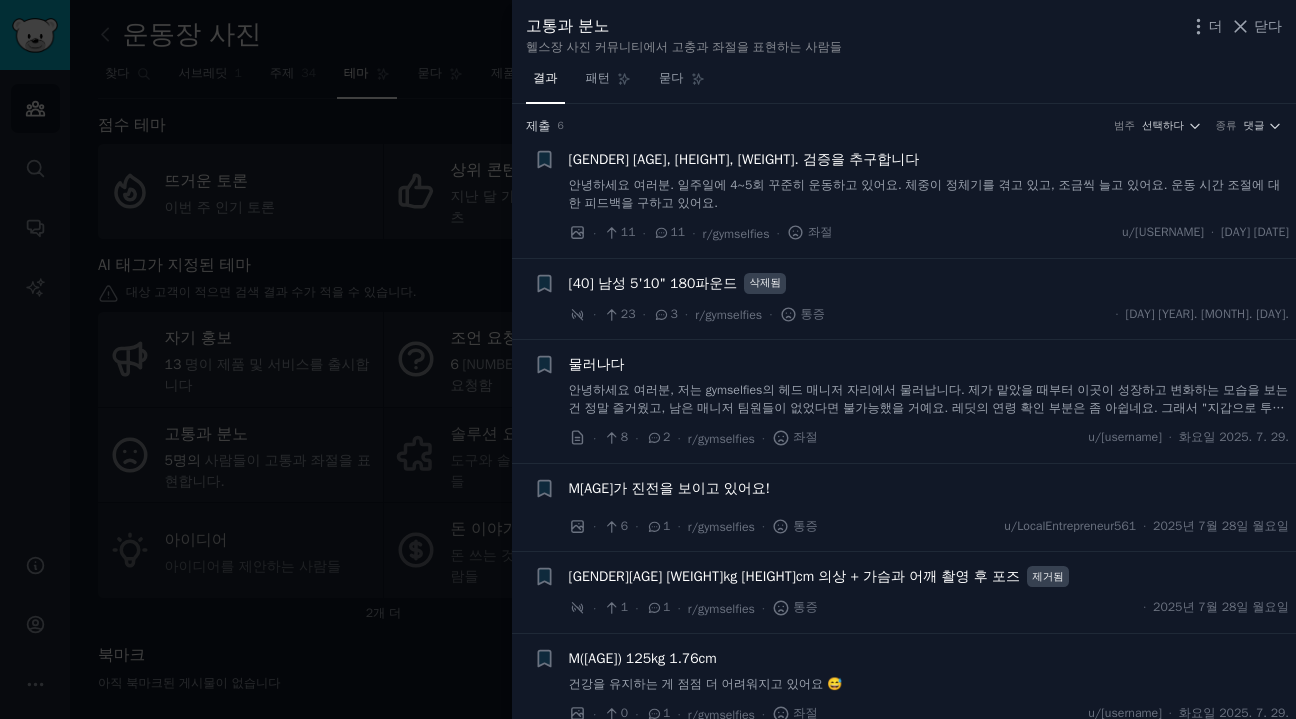 click on "[GENDER] [AGE], [HEIGHT], [WEIGHT]. 검증을 추구합니다" at bounding box center [744, 159] 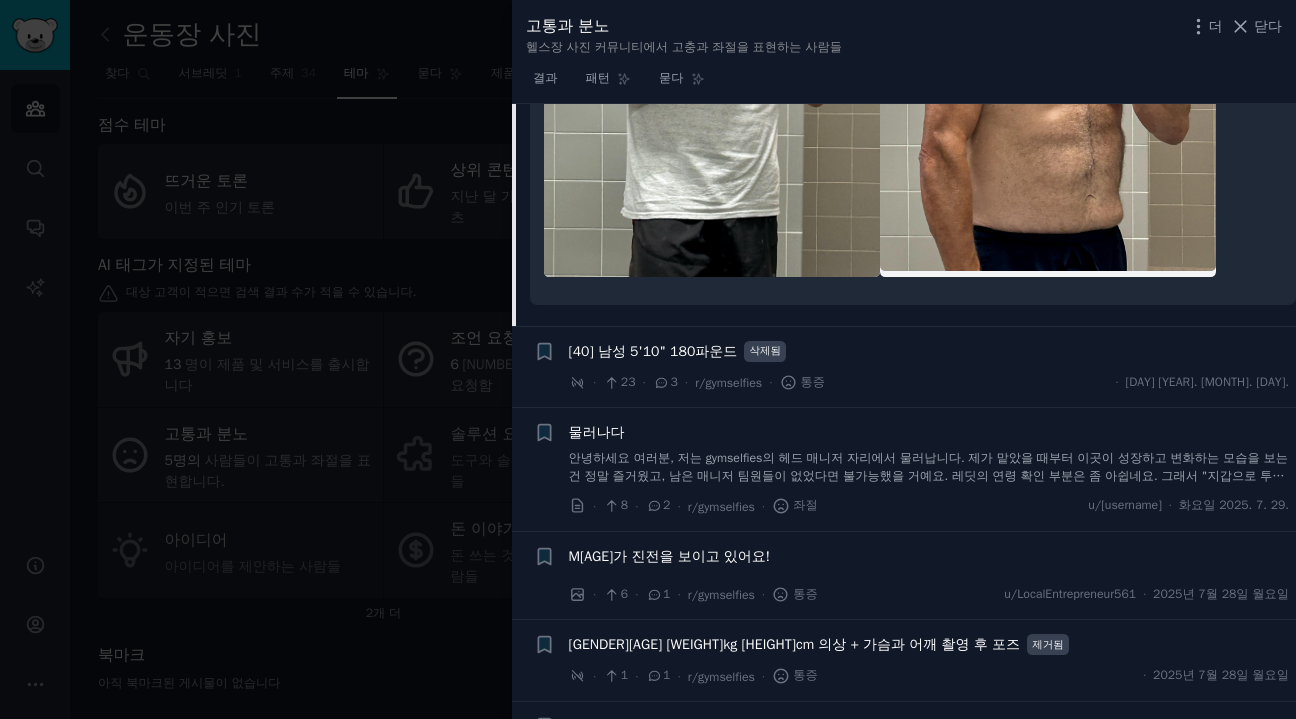 scroll, scrollTop: 688, scrollLeft: 0, axis: vertical 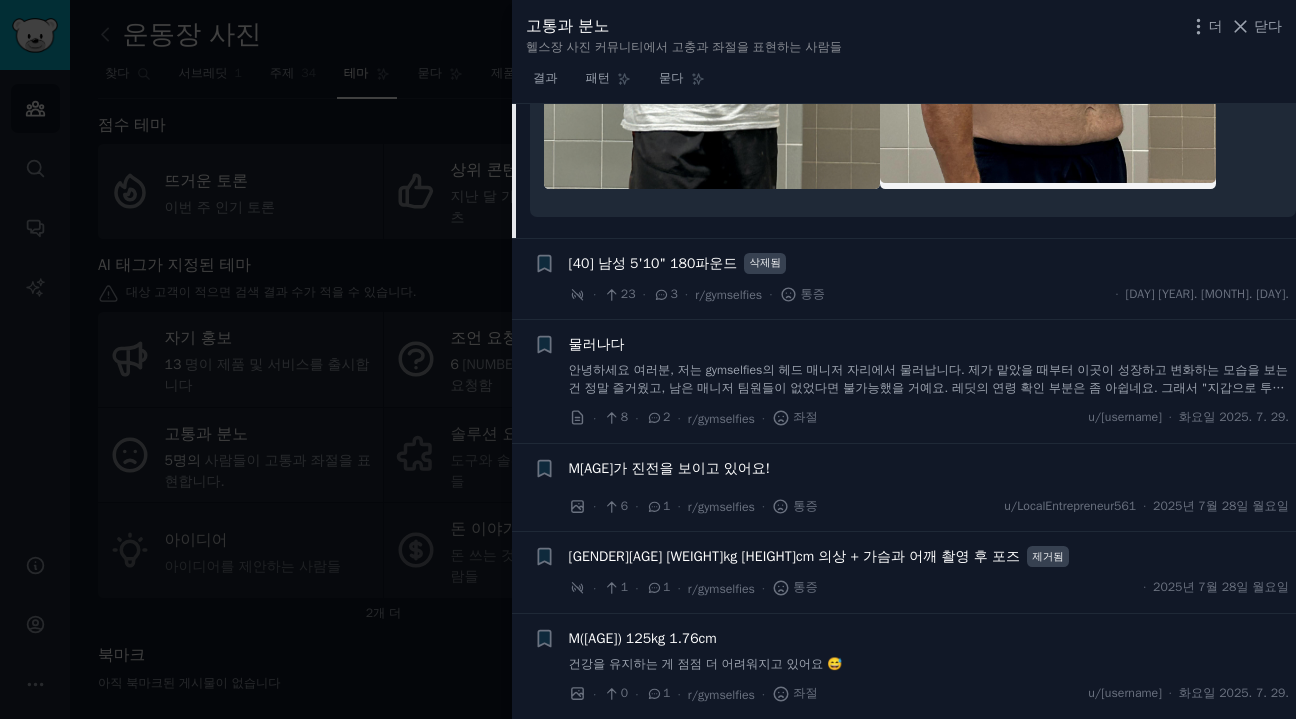 click at bounding box center [648, 359] 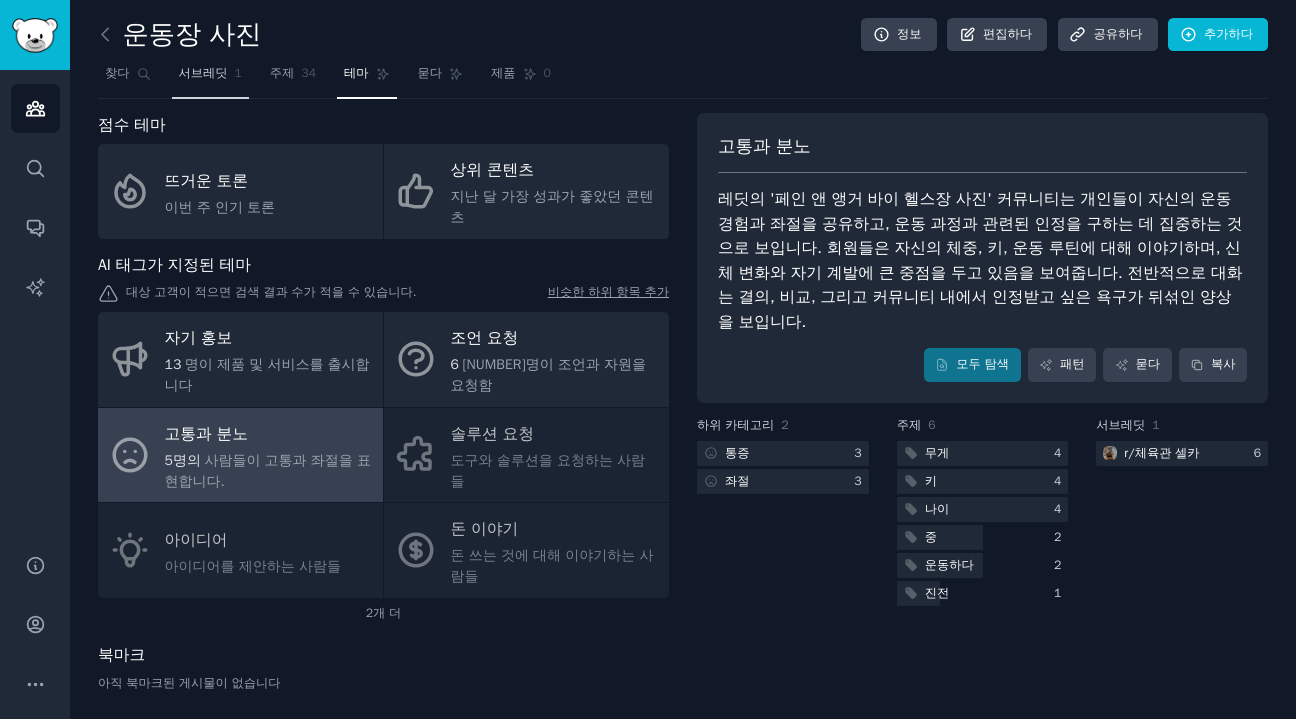 click on "서브레딧 1" at bounding box center (210, 78) 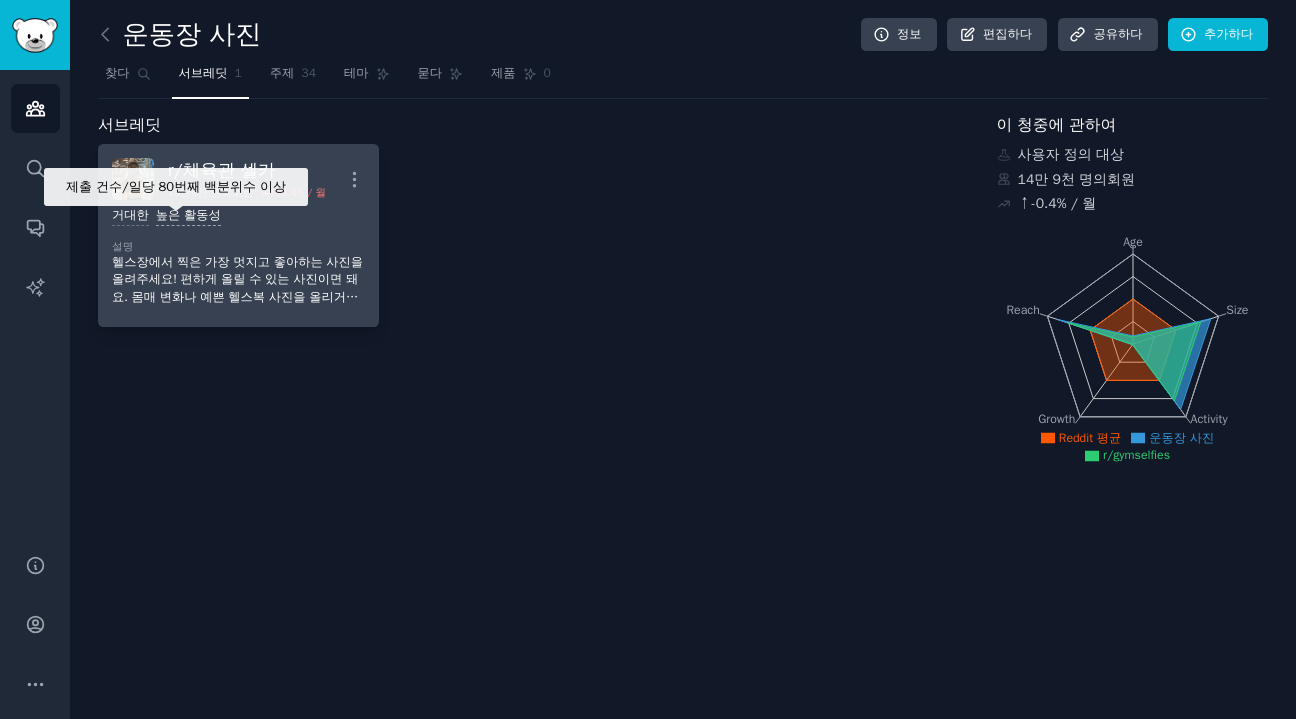 click on "높은 활동성" at bounding box center (188, 216) 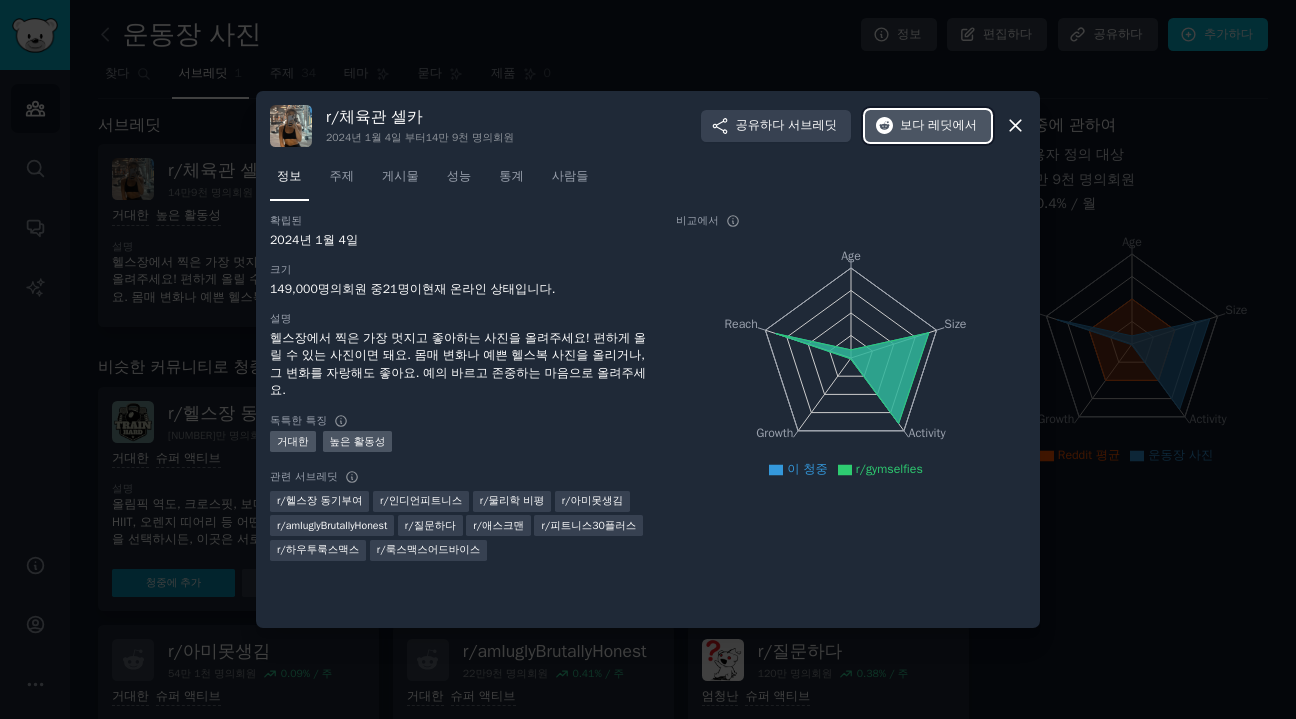 click on "보다" at bounding box center (912, 125) 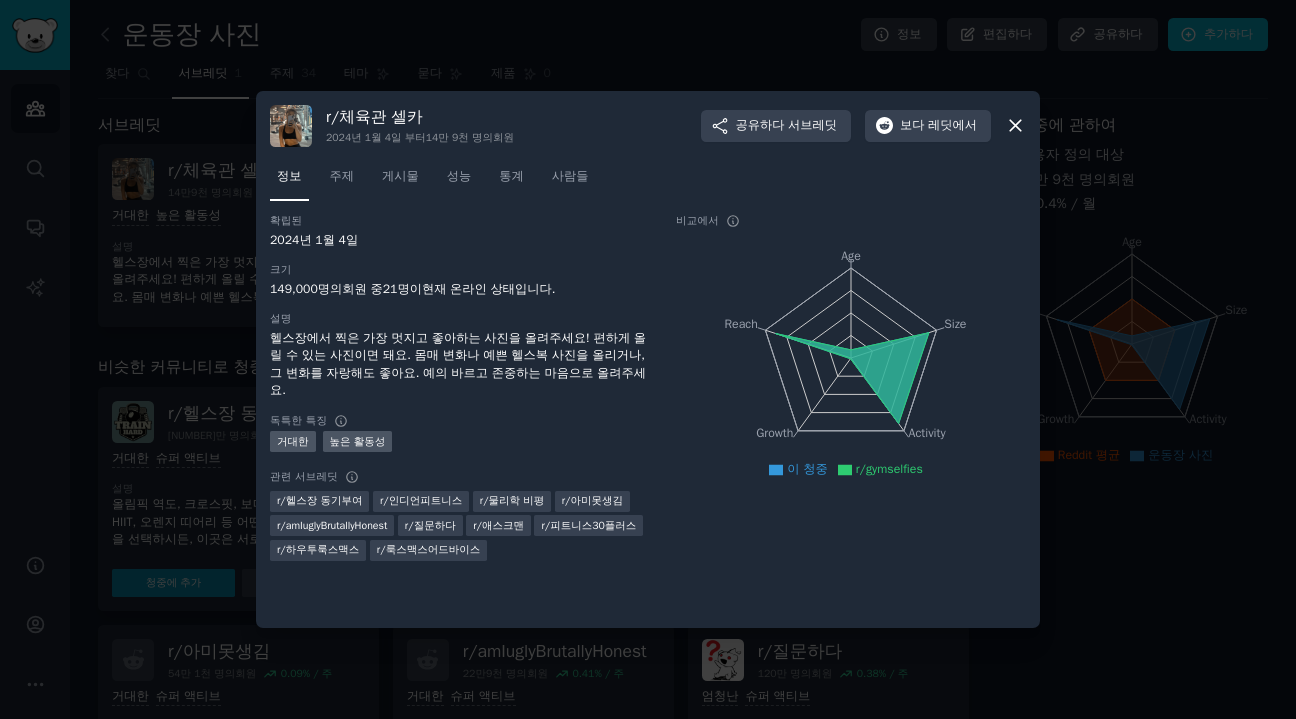 click 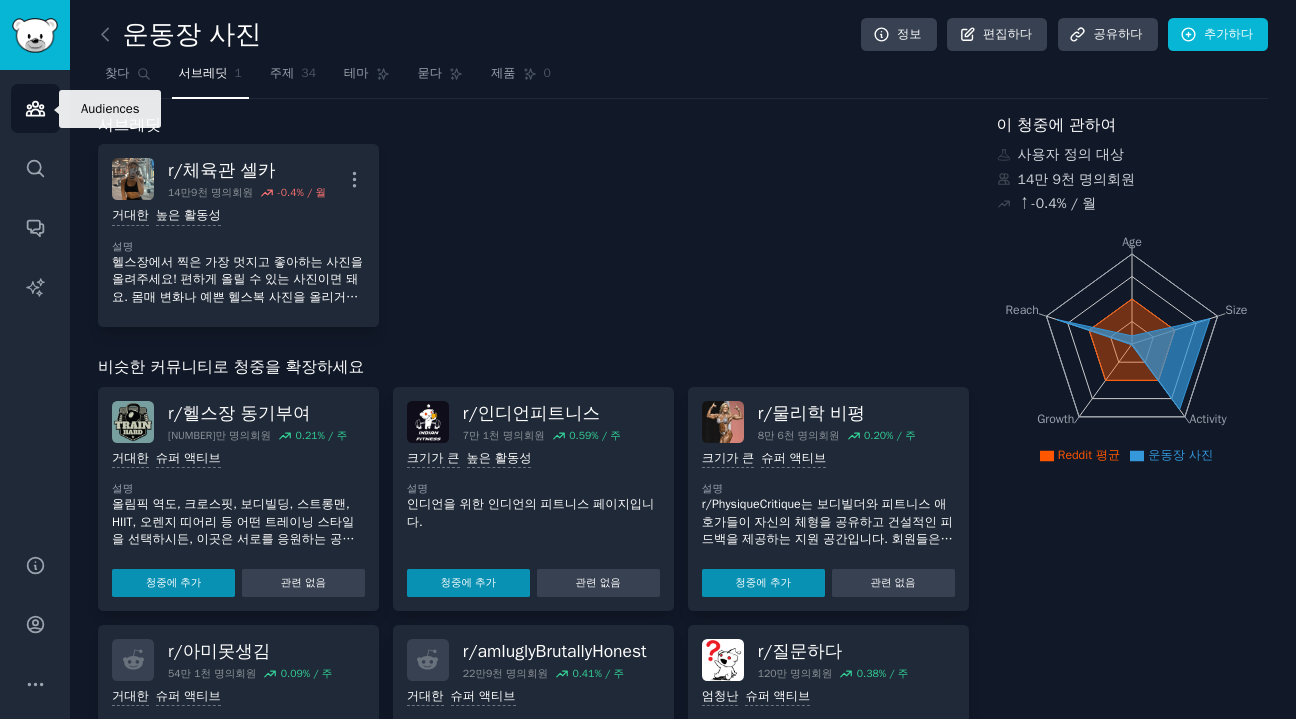click on "청중" at bounding box center (35, 108) 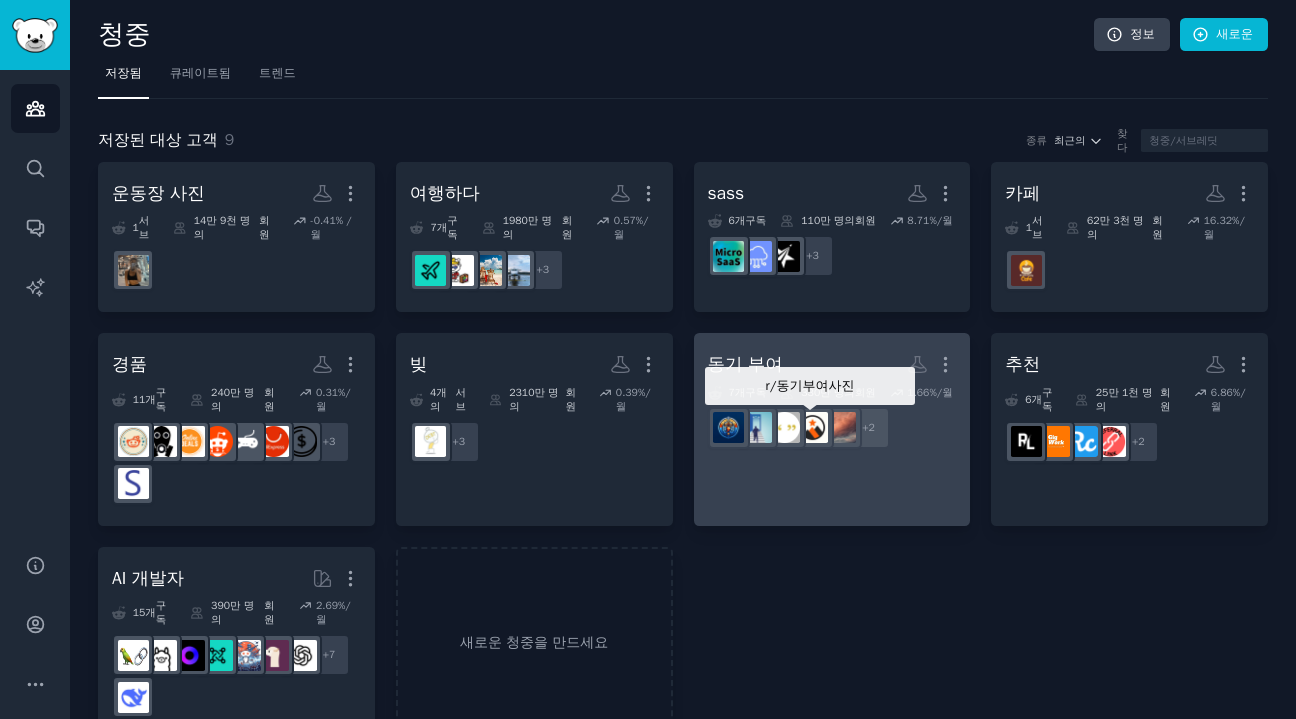 click at bounding box center (813, 428) 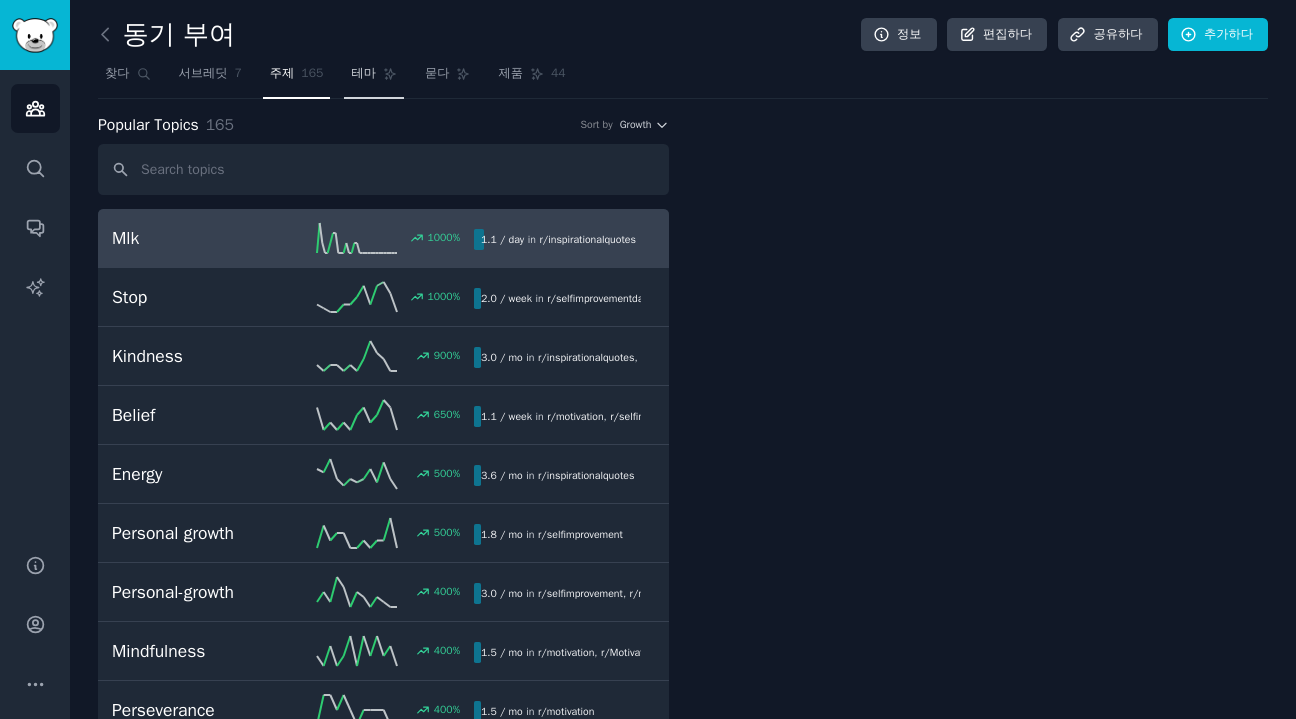 click on "테마" at bounding box center (374, 78) 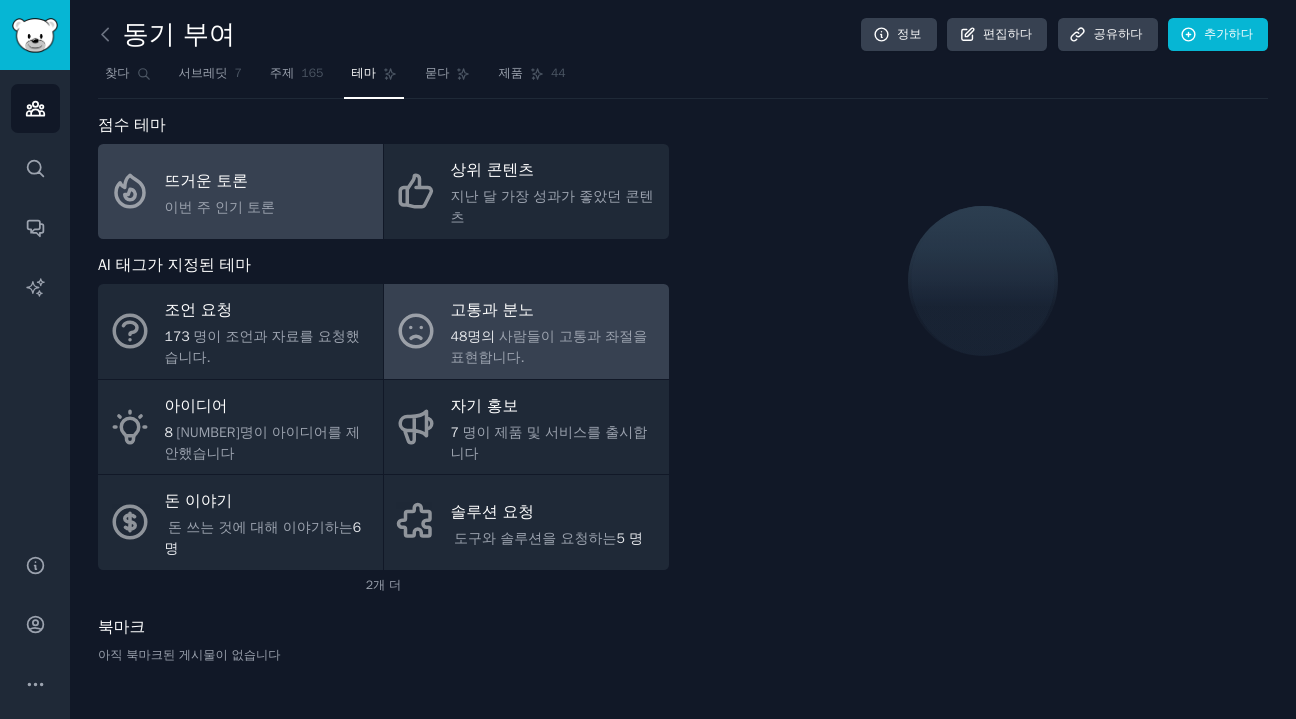 click on "[NUMBER]명의 사람들이 고통과 좌절을 표현합니다." at bounding box center (555, 347) 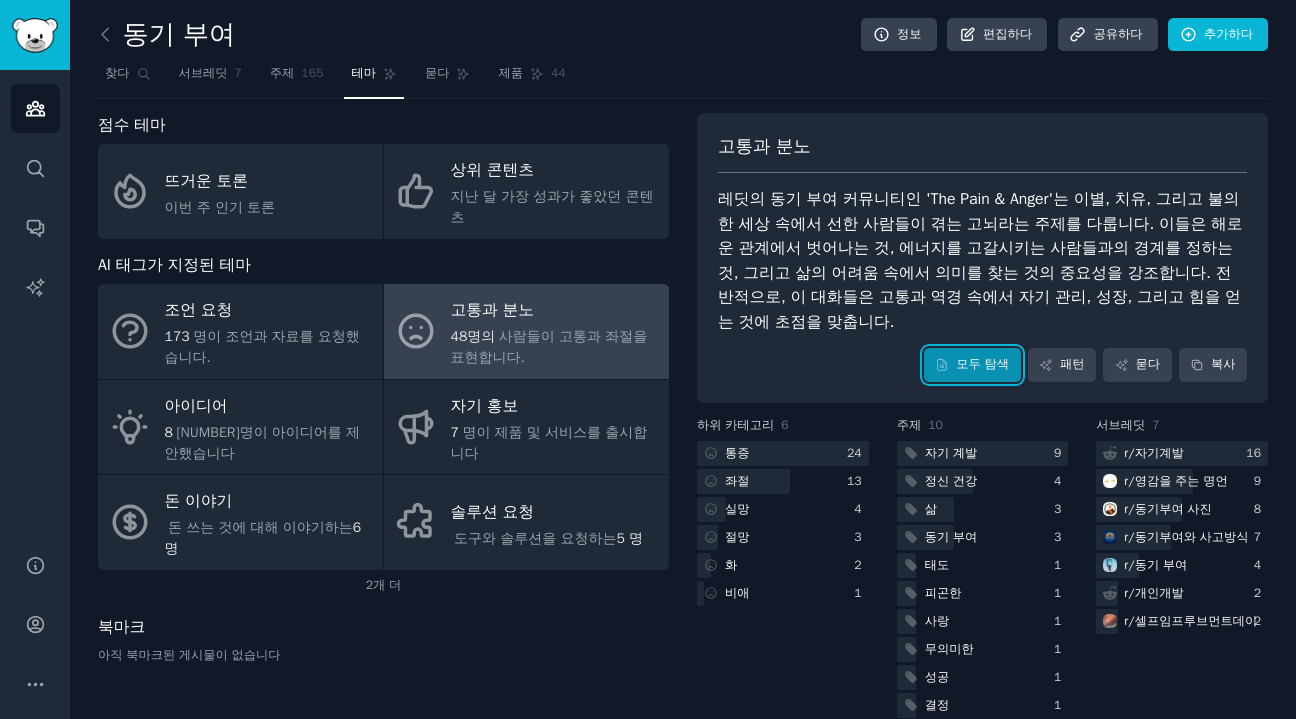 click on "모두 탐색" at bounding box center [982, 364] 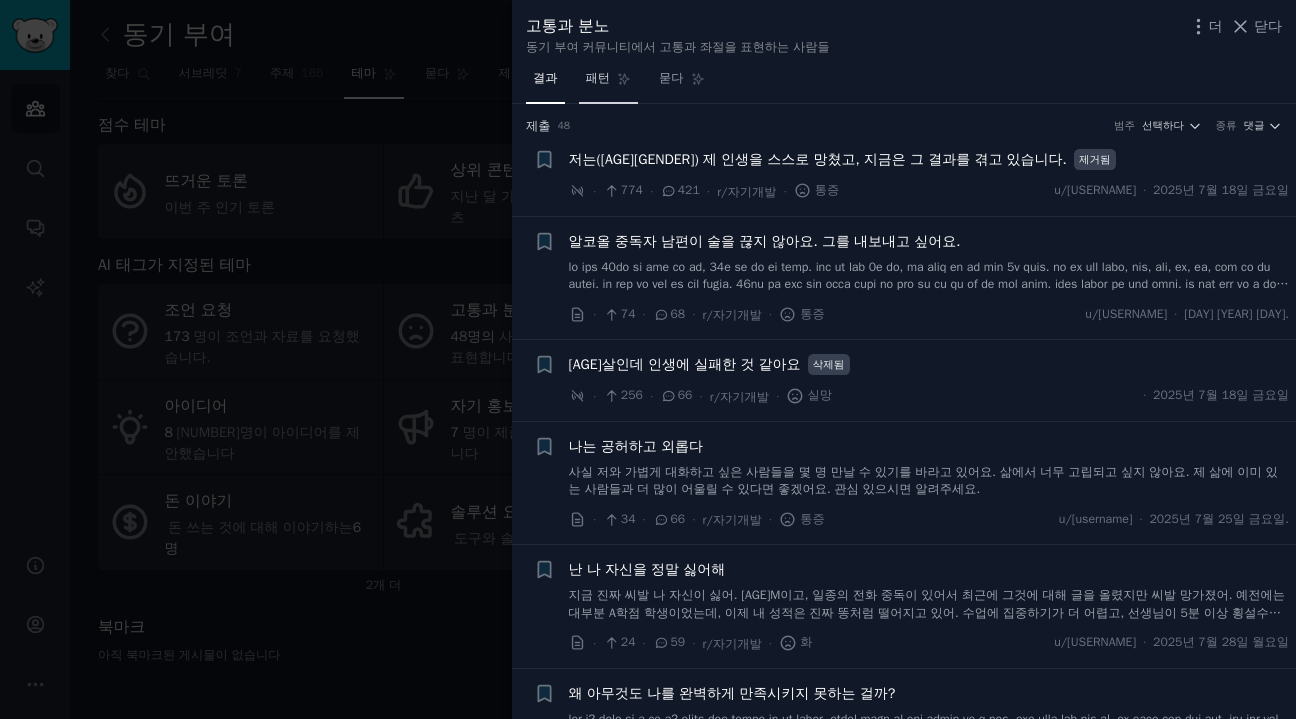 click on "패턴" at bounding box center (609, 83) 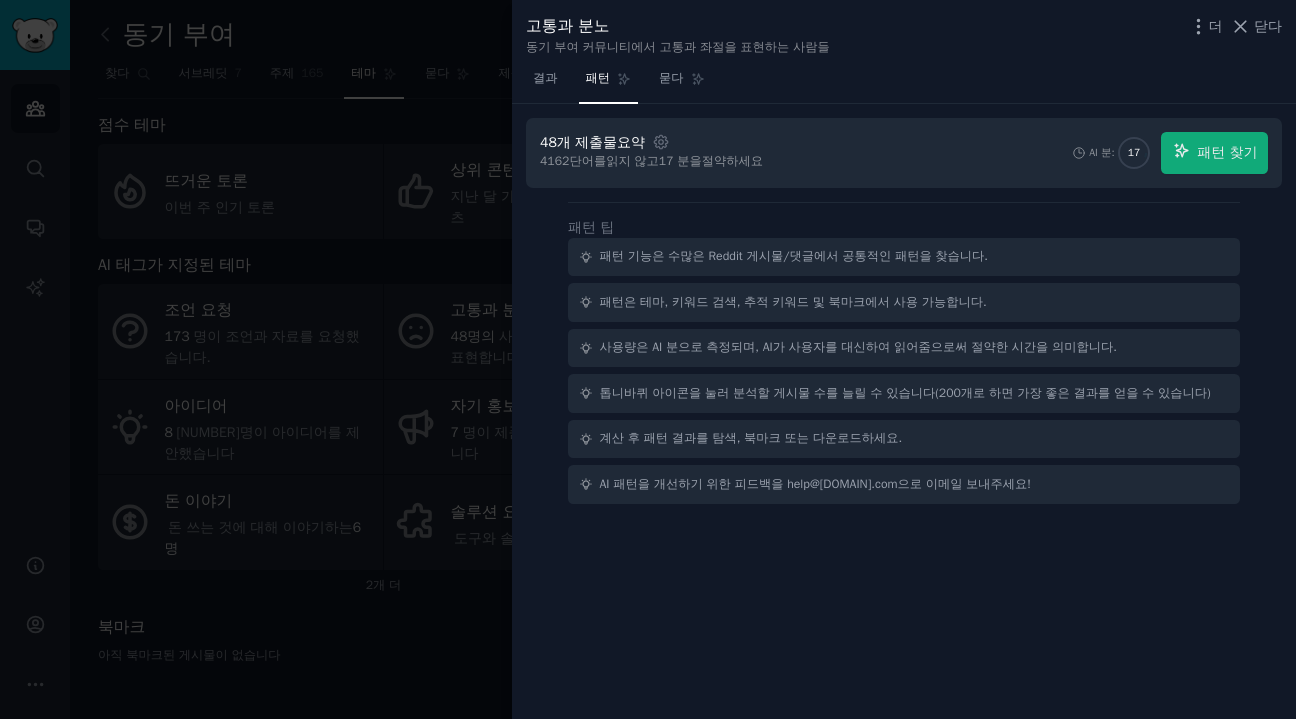 click at bounding box center [648, 359] 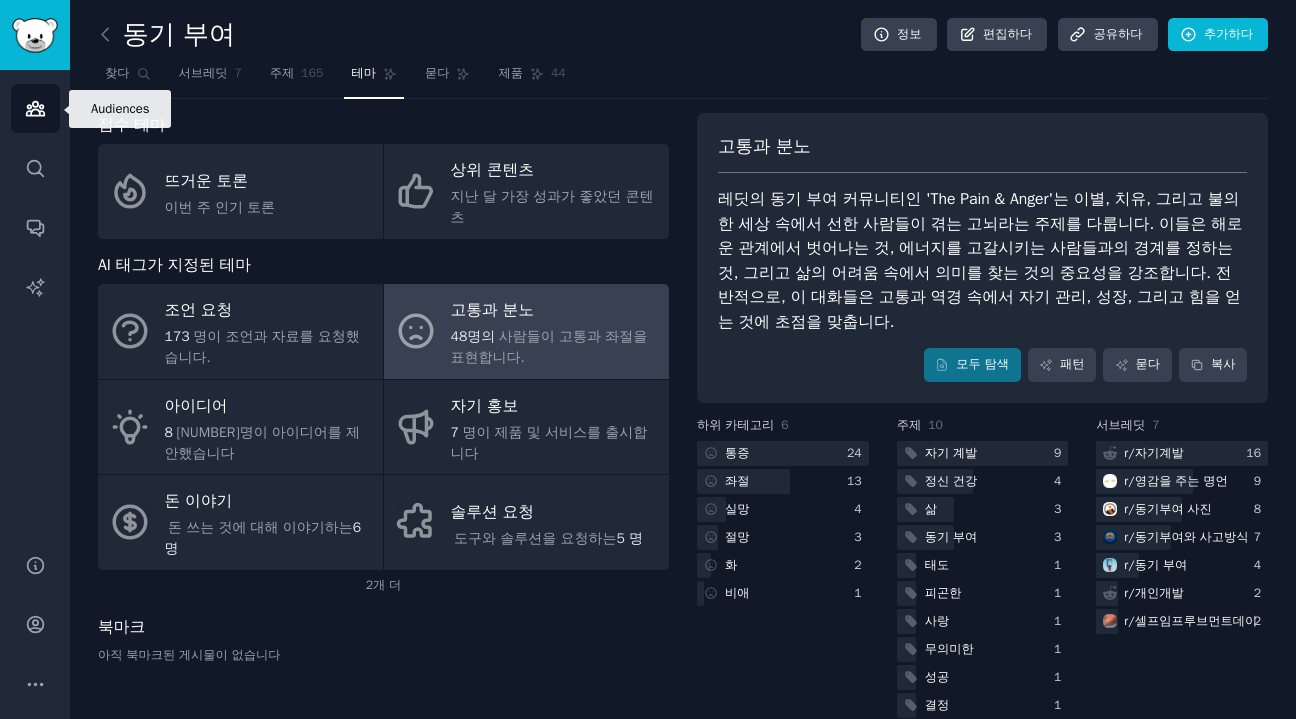 click on "청중" at bounding box center [35, 108] 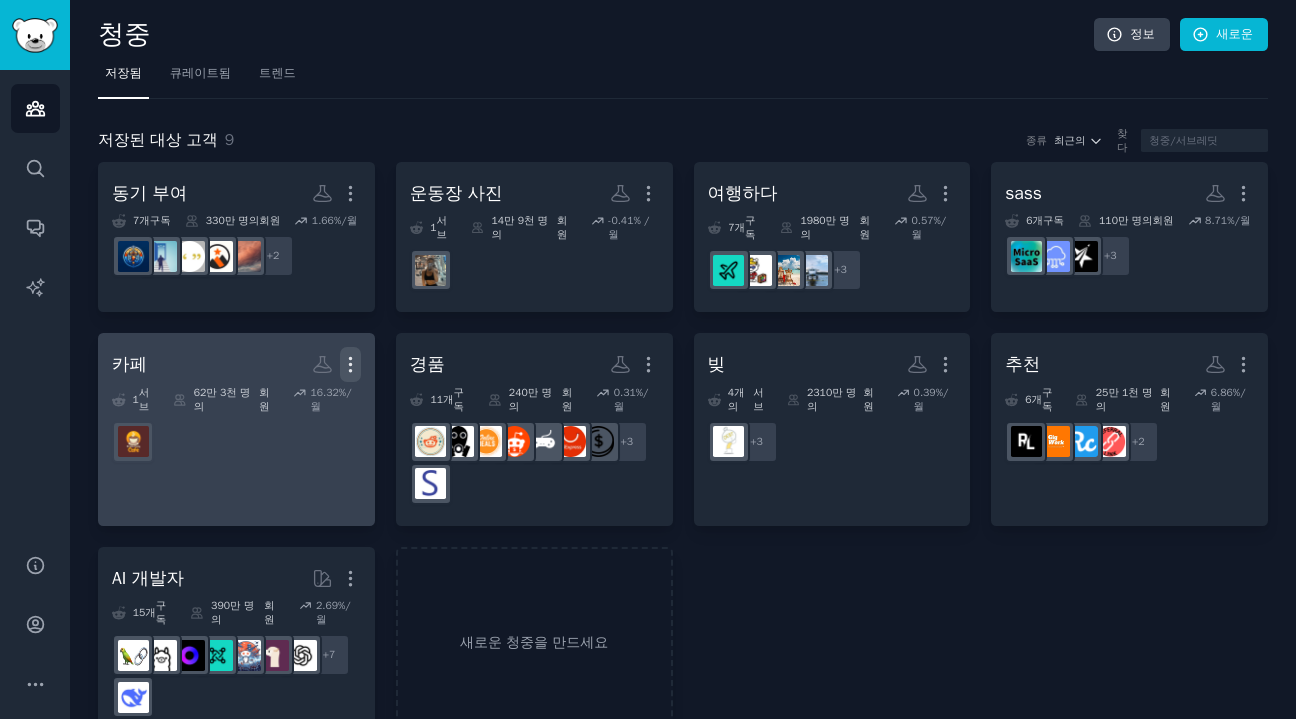 click 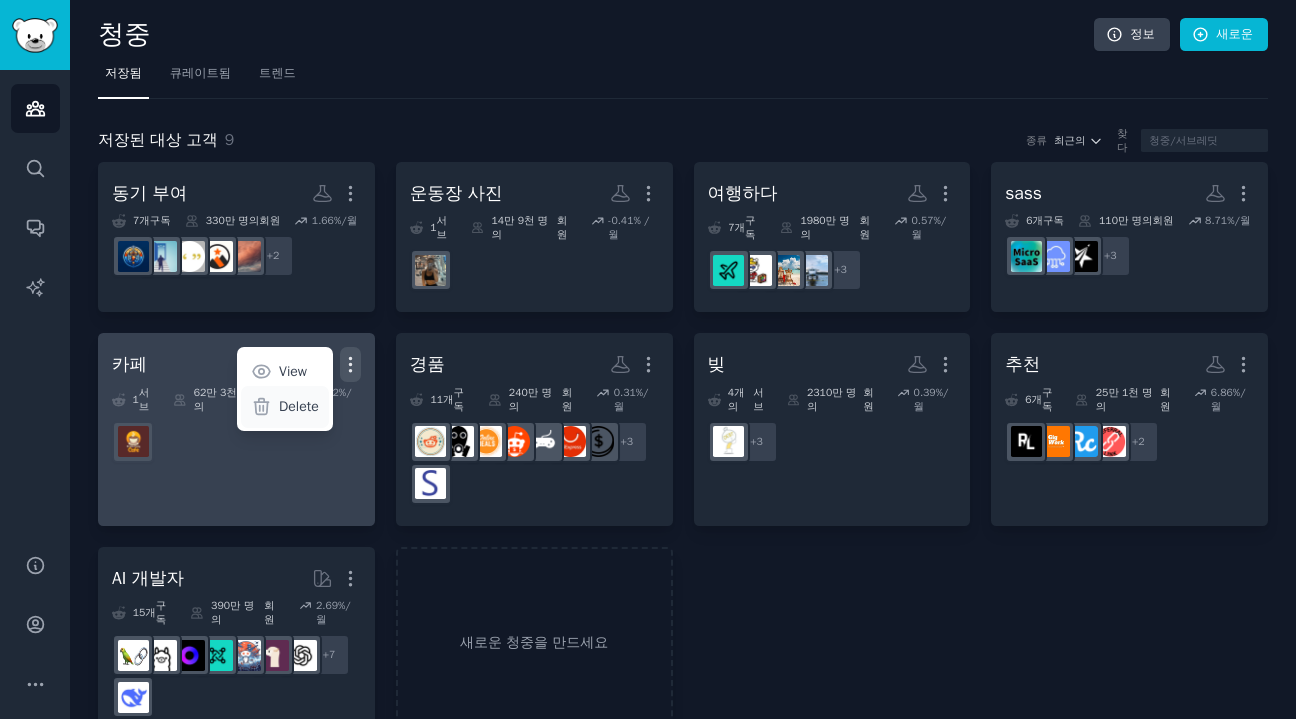 click on "Delete" at bounding box center [299, 406] 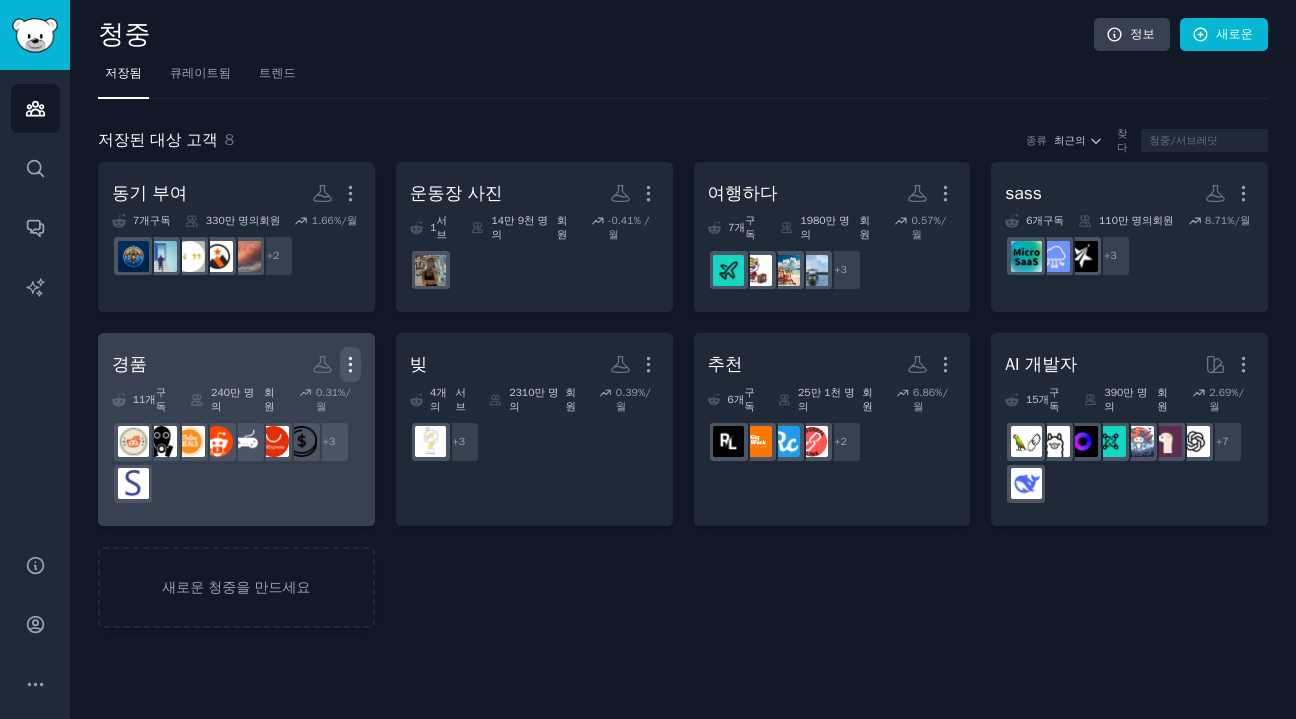 click 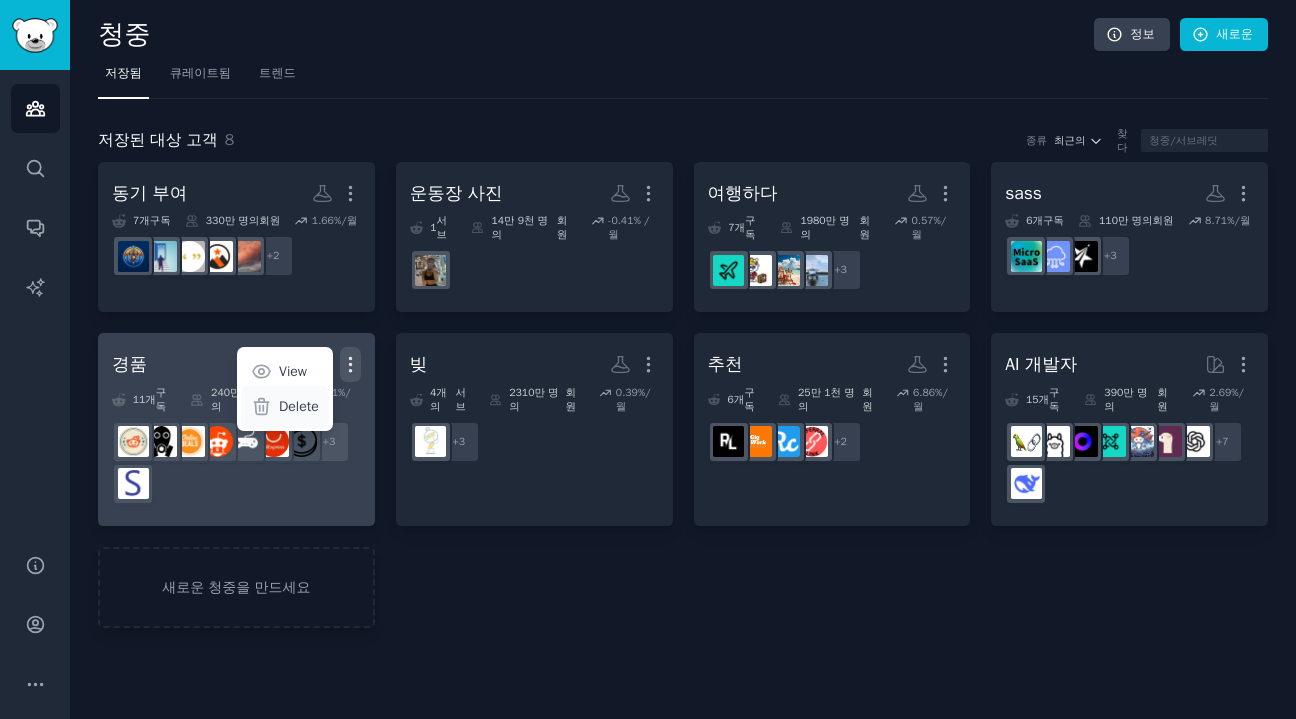 click on "Delete" at bounding box center [299, 406] 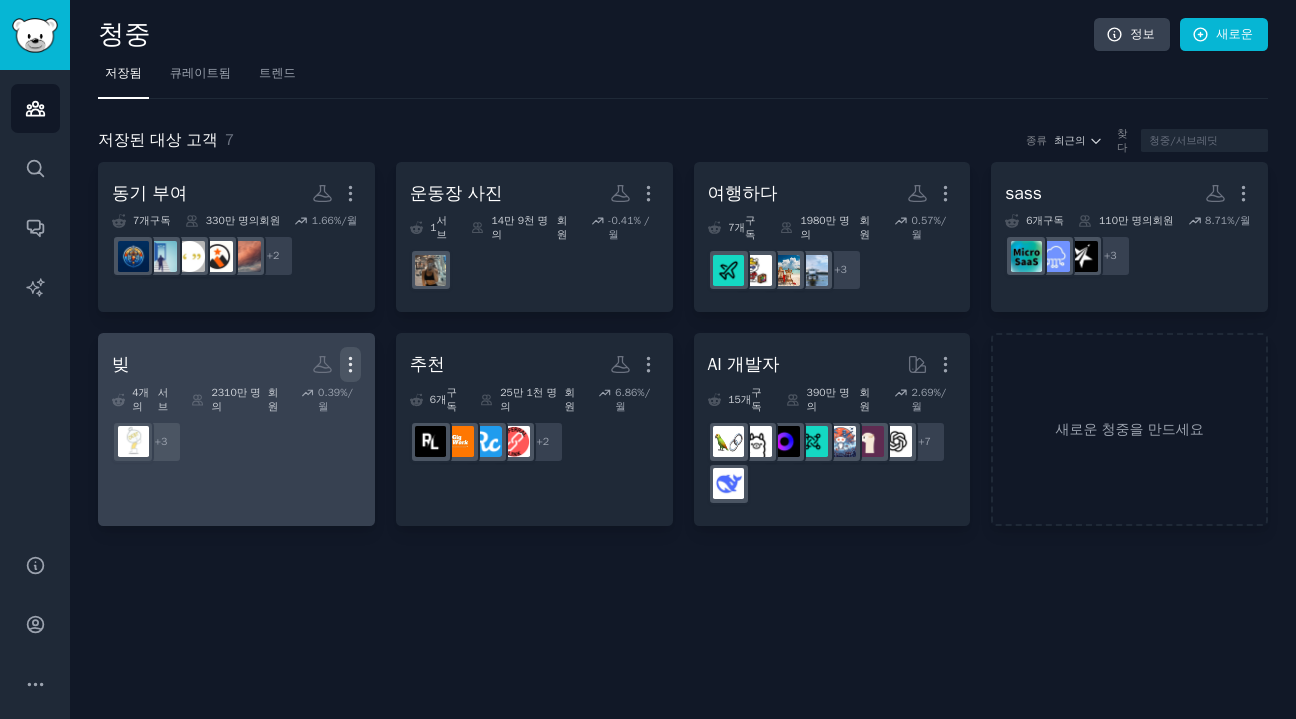 click 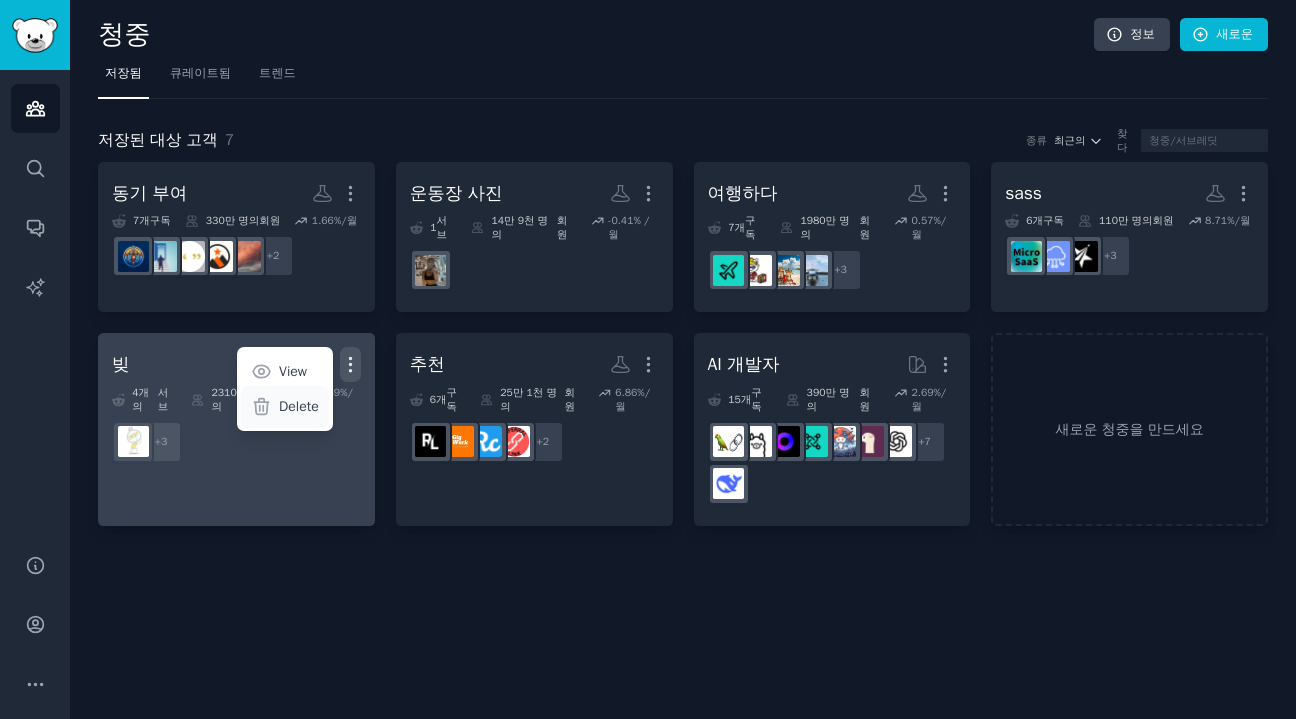 click on "Delete" at bounding box center (299, 406) 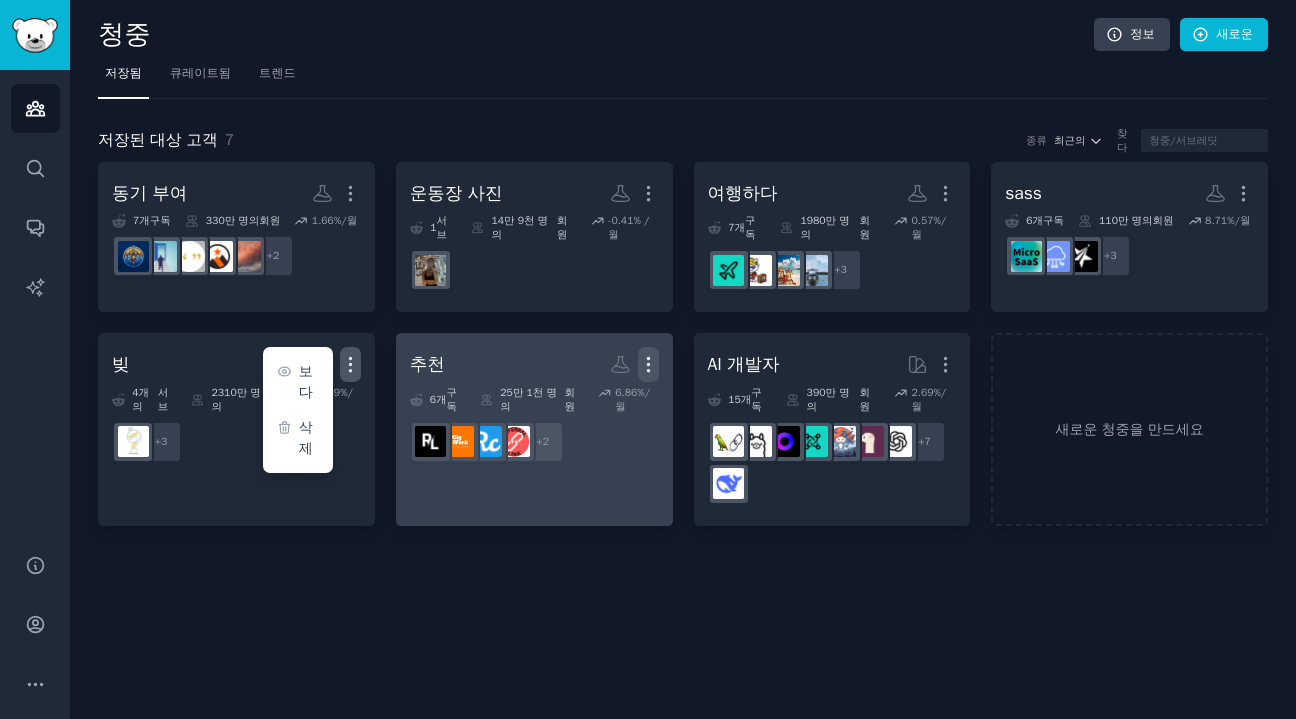 click 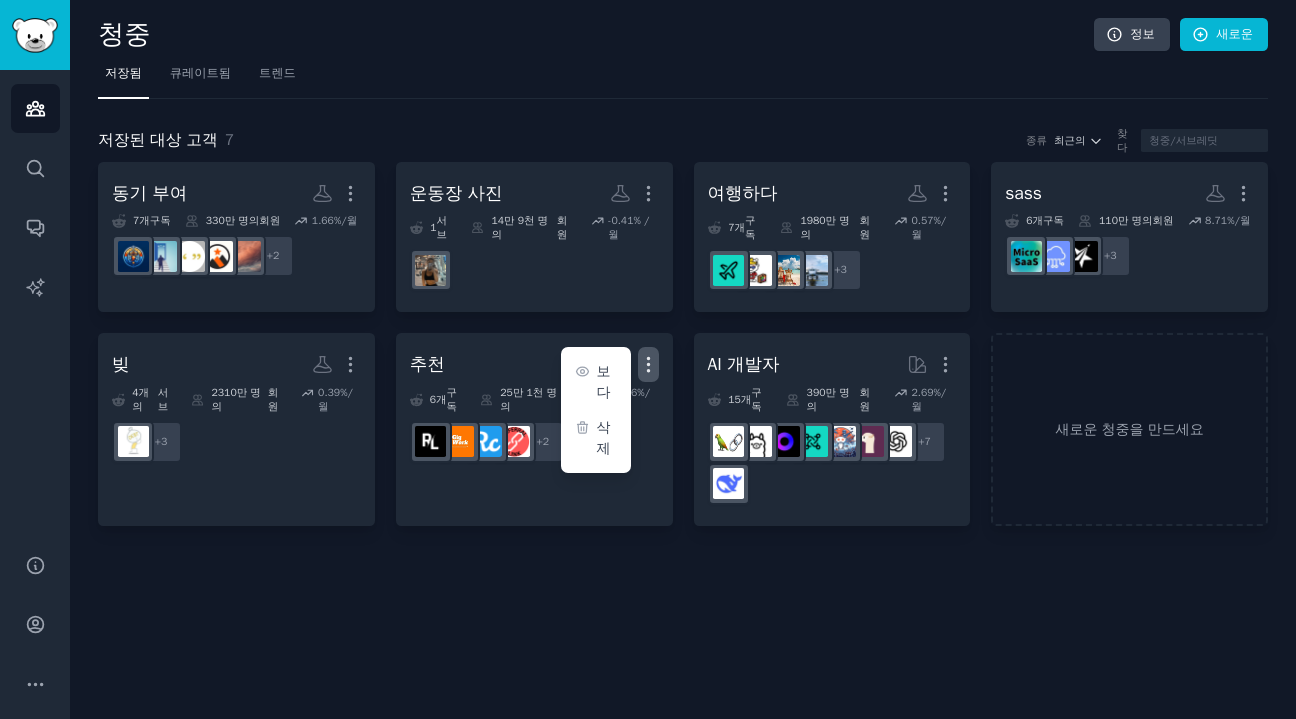 click on "저장된 대상 고객 7 종류 최근의 찾다" at bounding box center [683, 141] 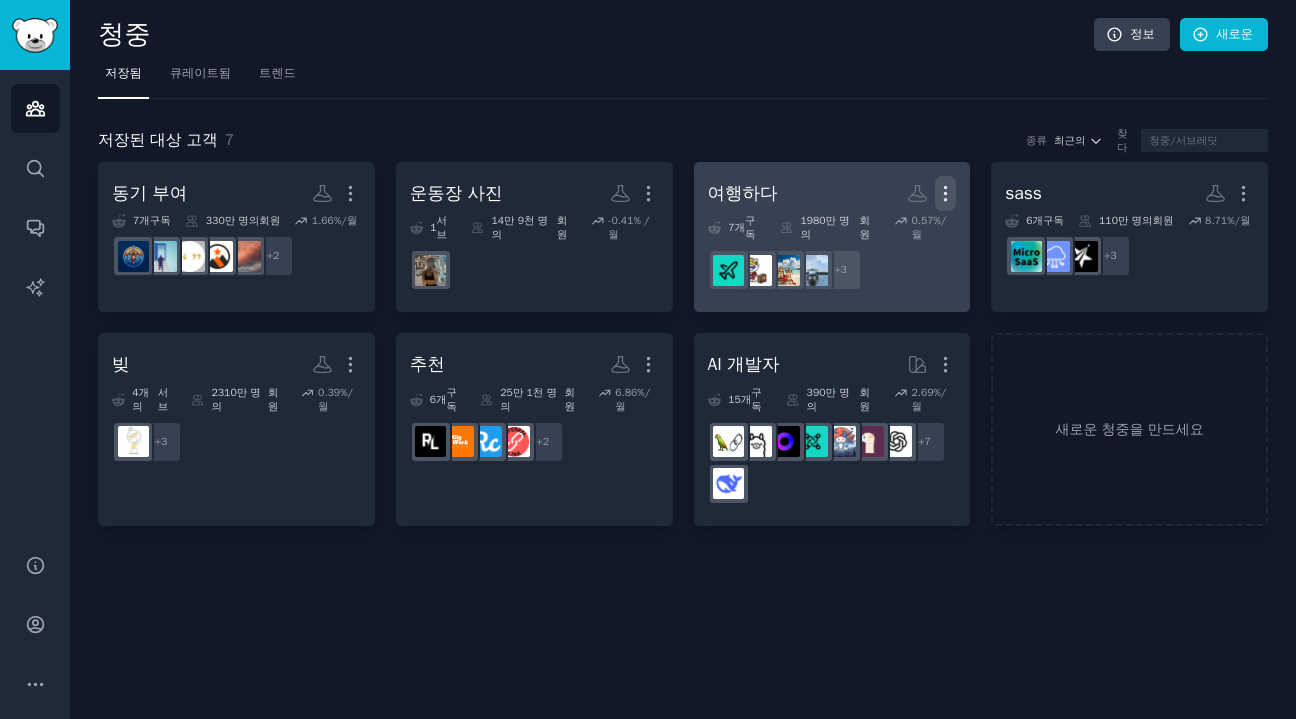 click 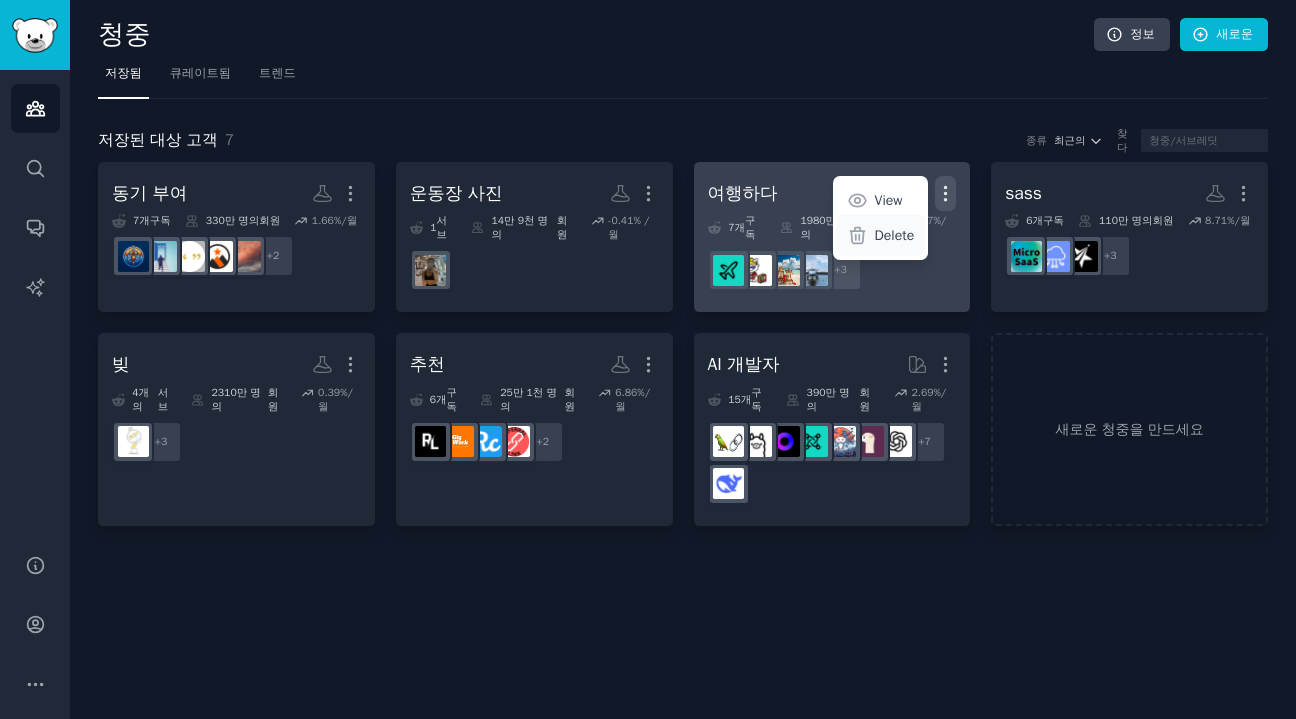 click on "Delete" at bounding box center (895, 235) 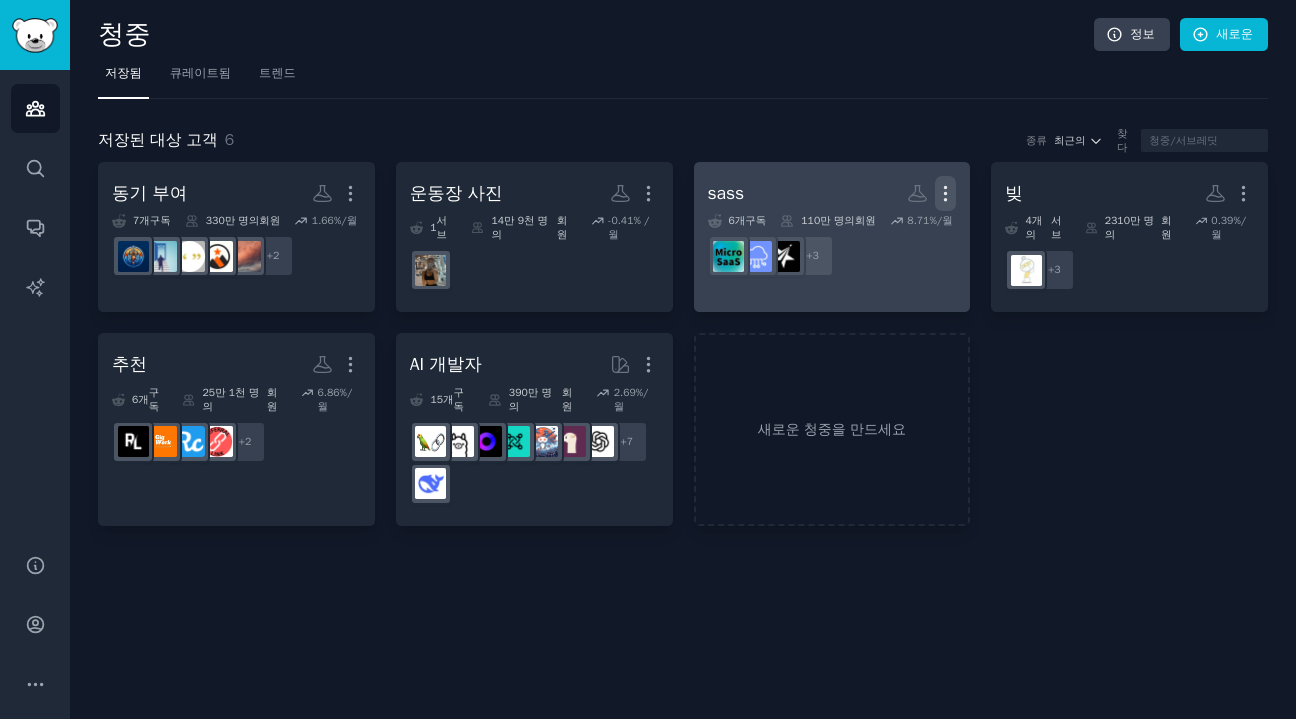 click 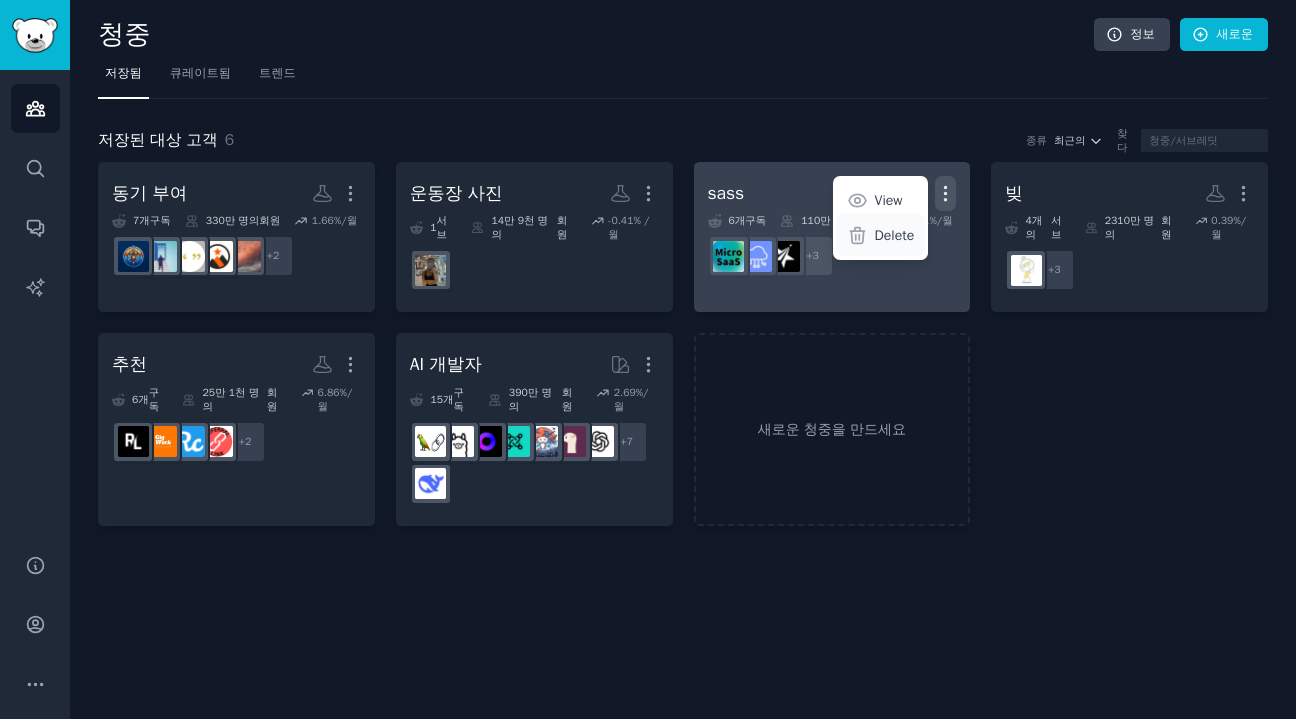 click on "Delete" at bounding box center [895, 235] 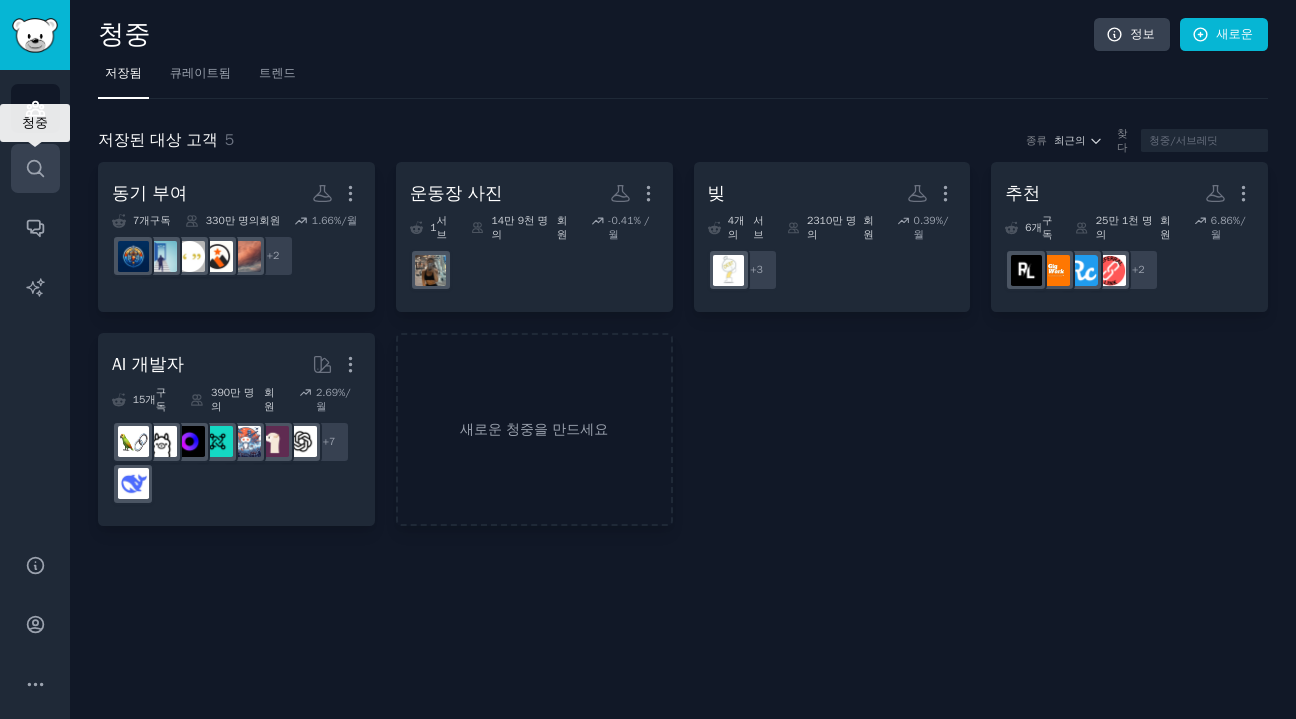 click on "찾다" at bounding box center (35, 168) 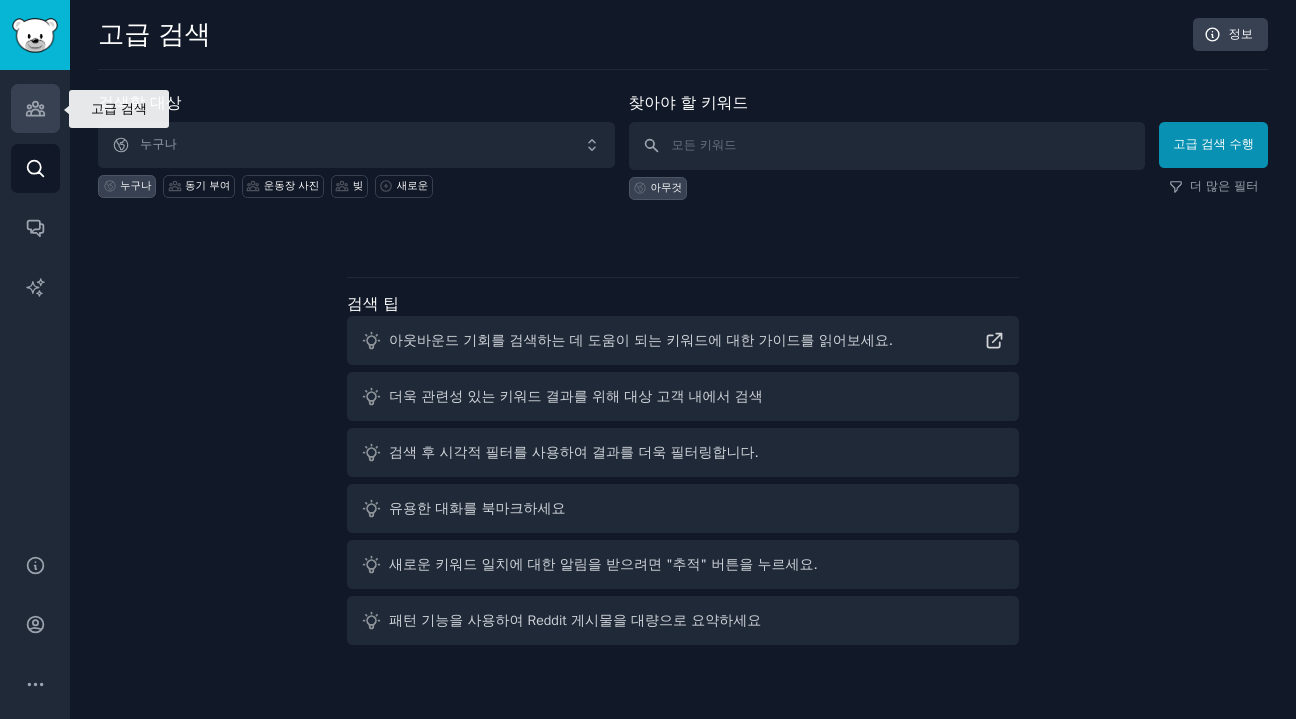 click 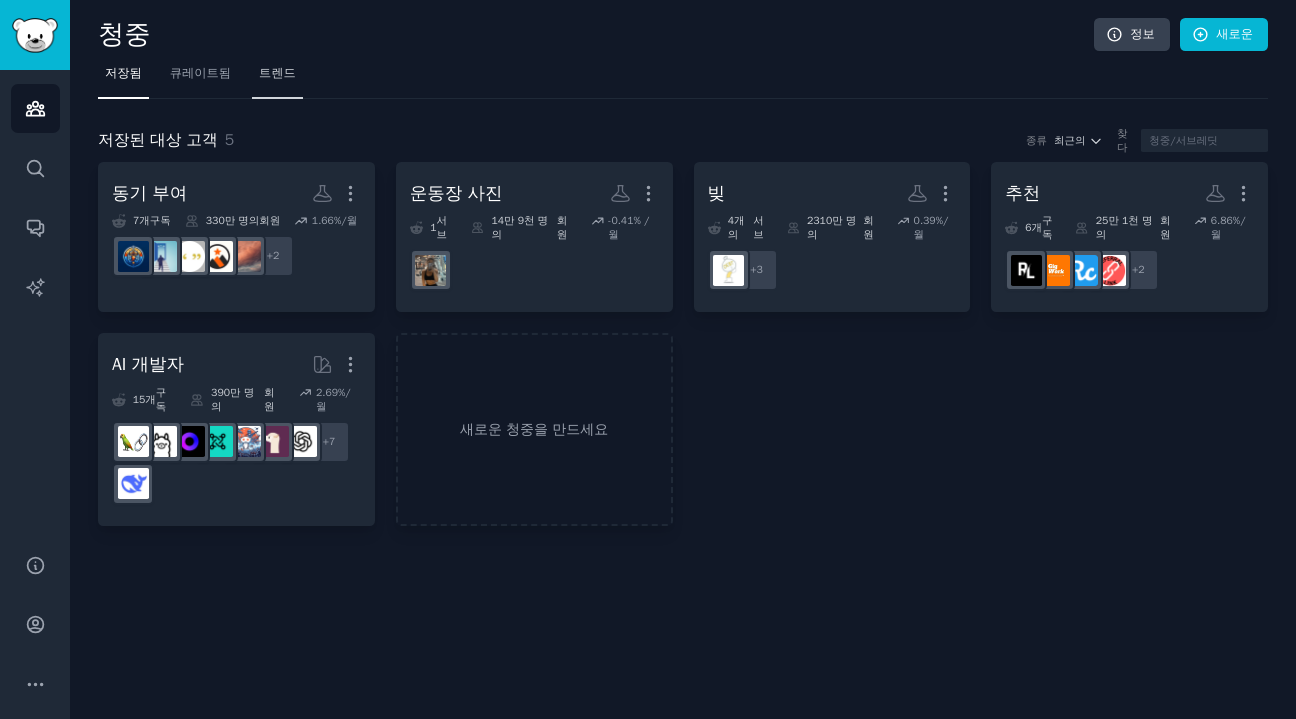 click on "트렌드" at bounding box center [277, 78] 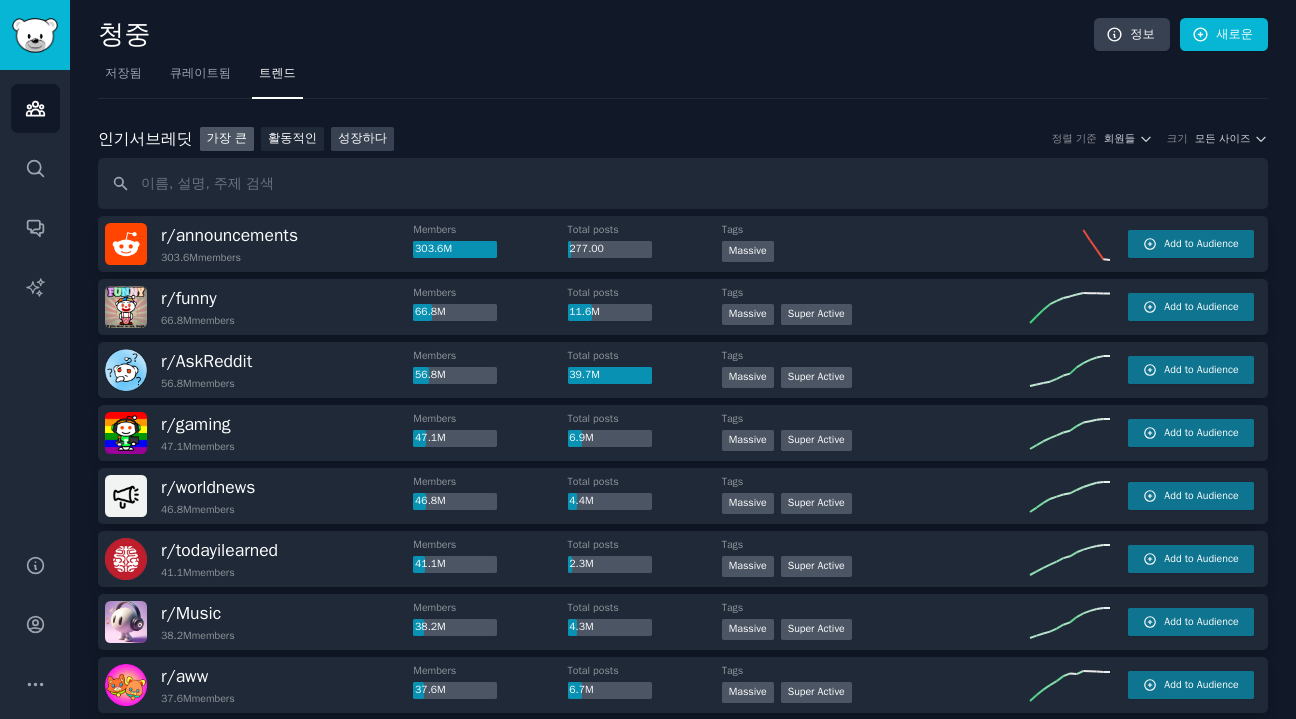 click on "성장하다" at bounding box center (362, 139) 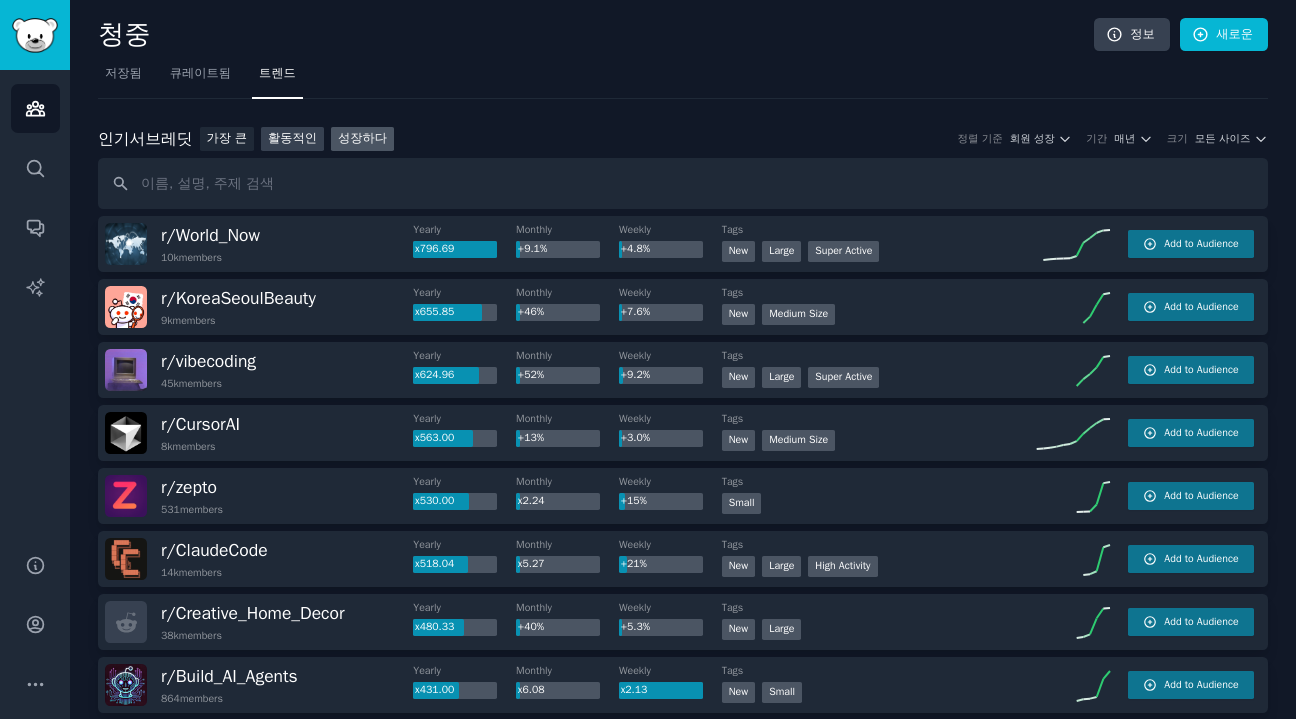 click on "활동적인" at bounding box center (292, 139) 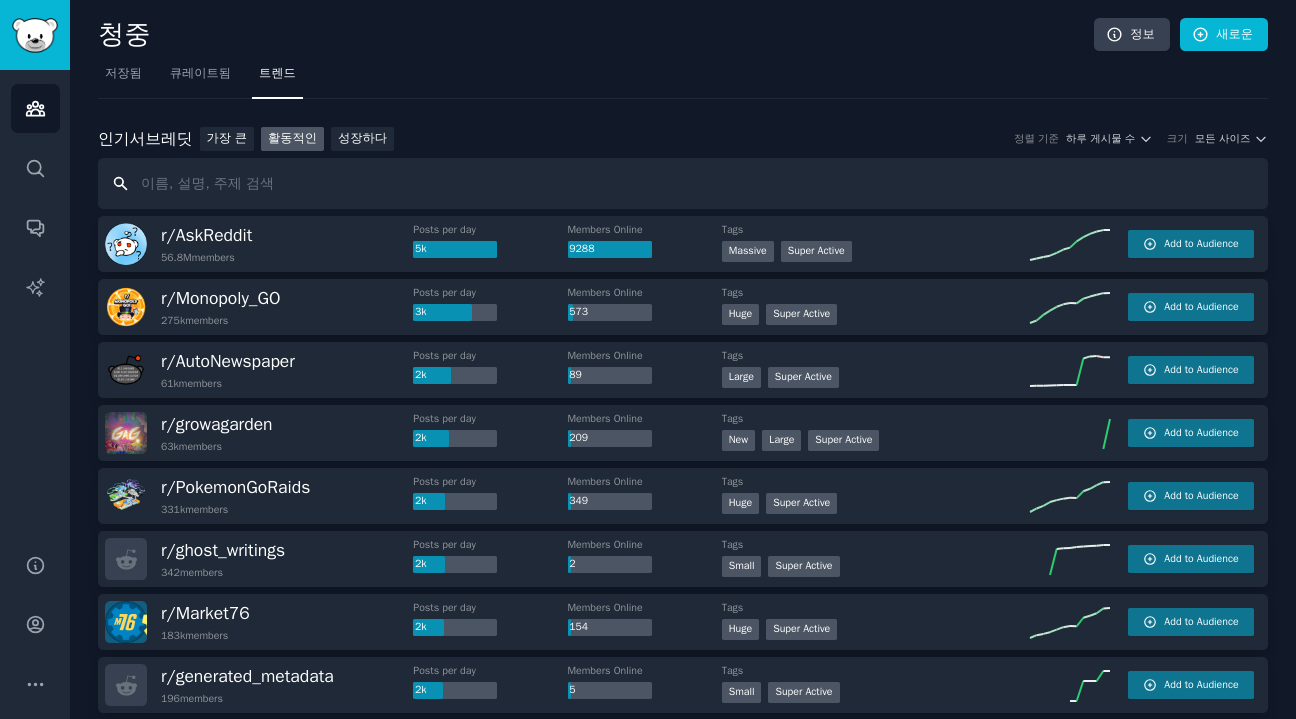 click at bounding box center (683, 183) 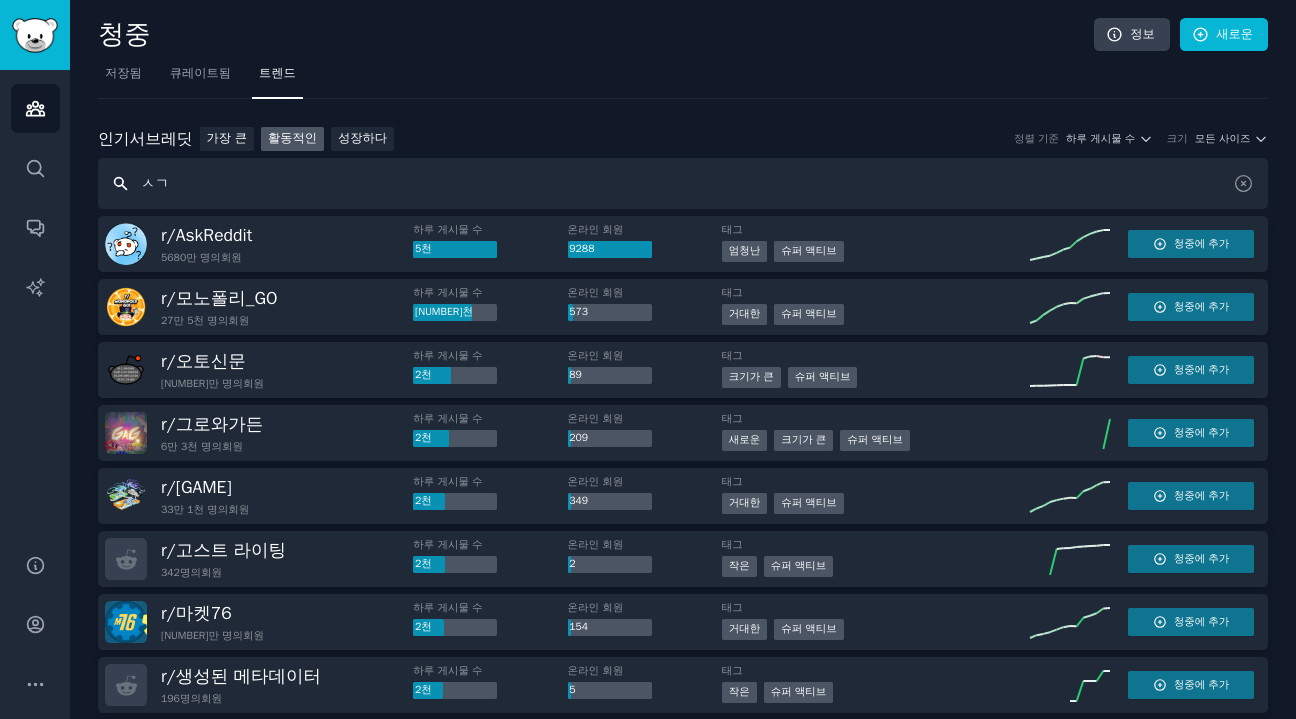 type on "ㅅ" 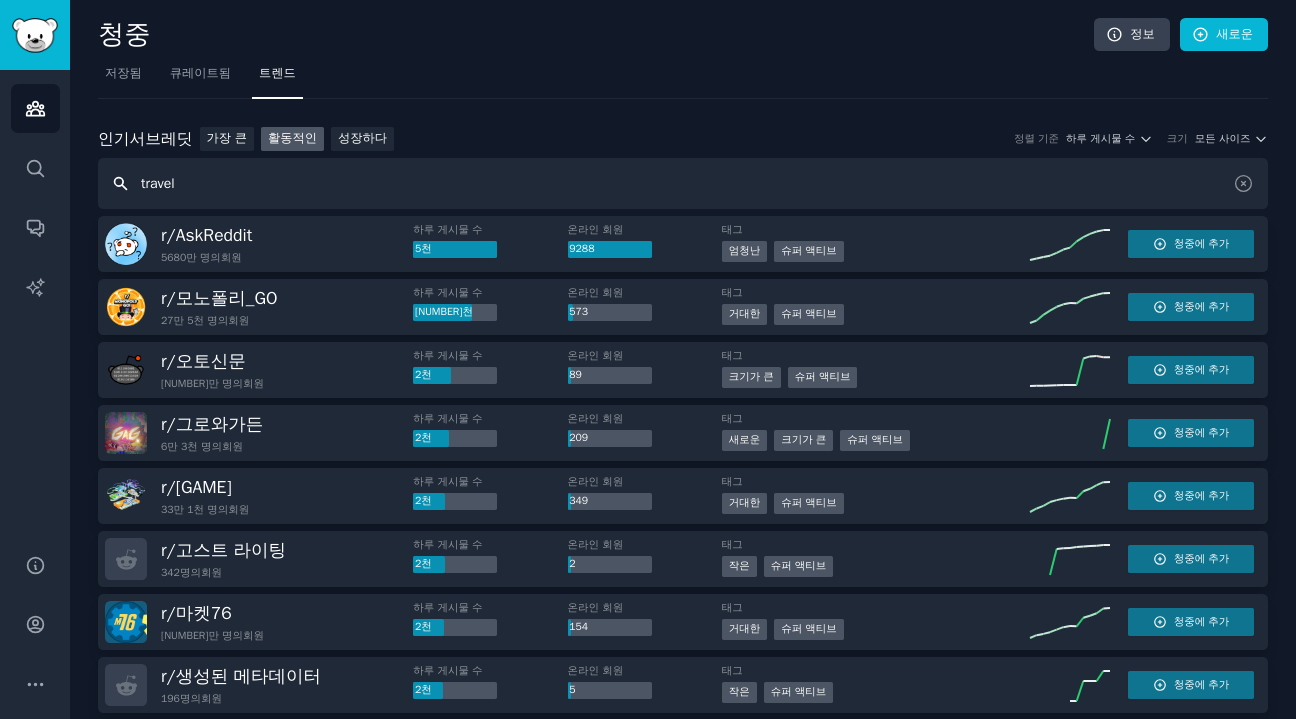 type on "travel" 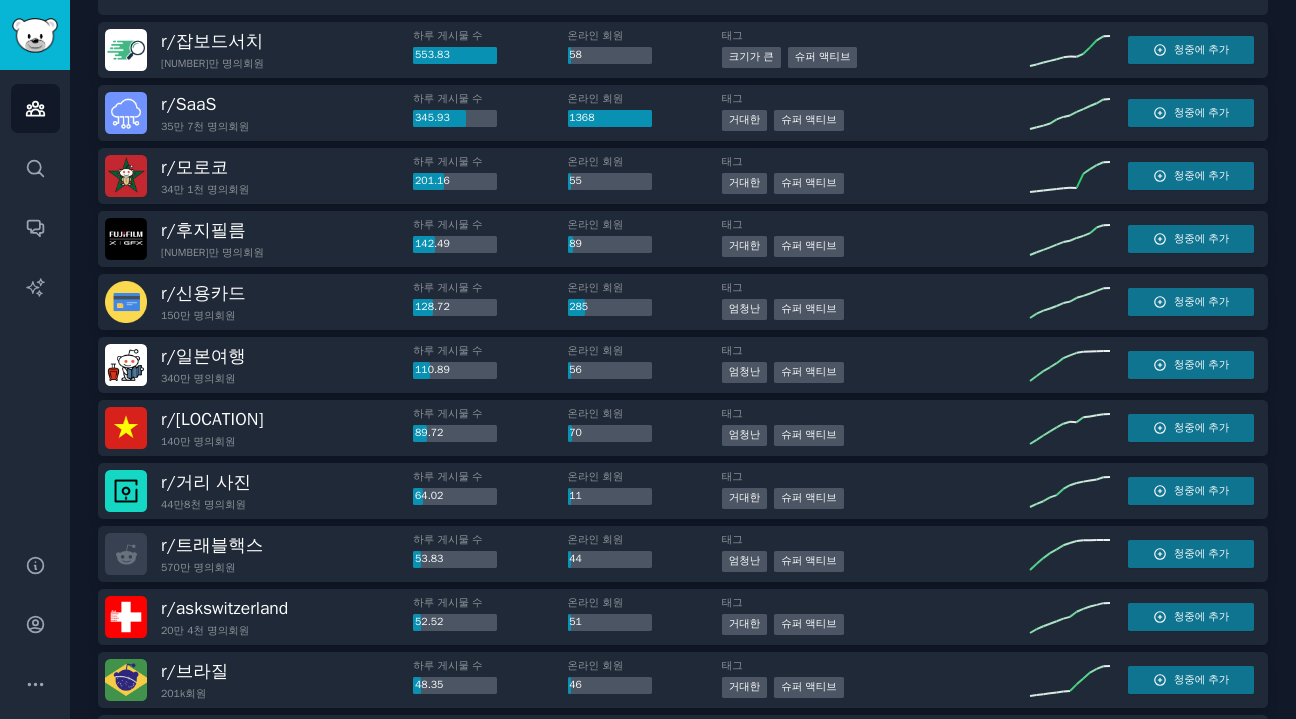scroll, scrollTop: 200, scrollLeft: 0, axis: vertical 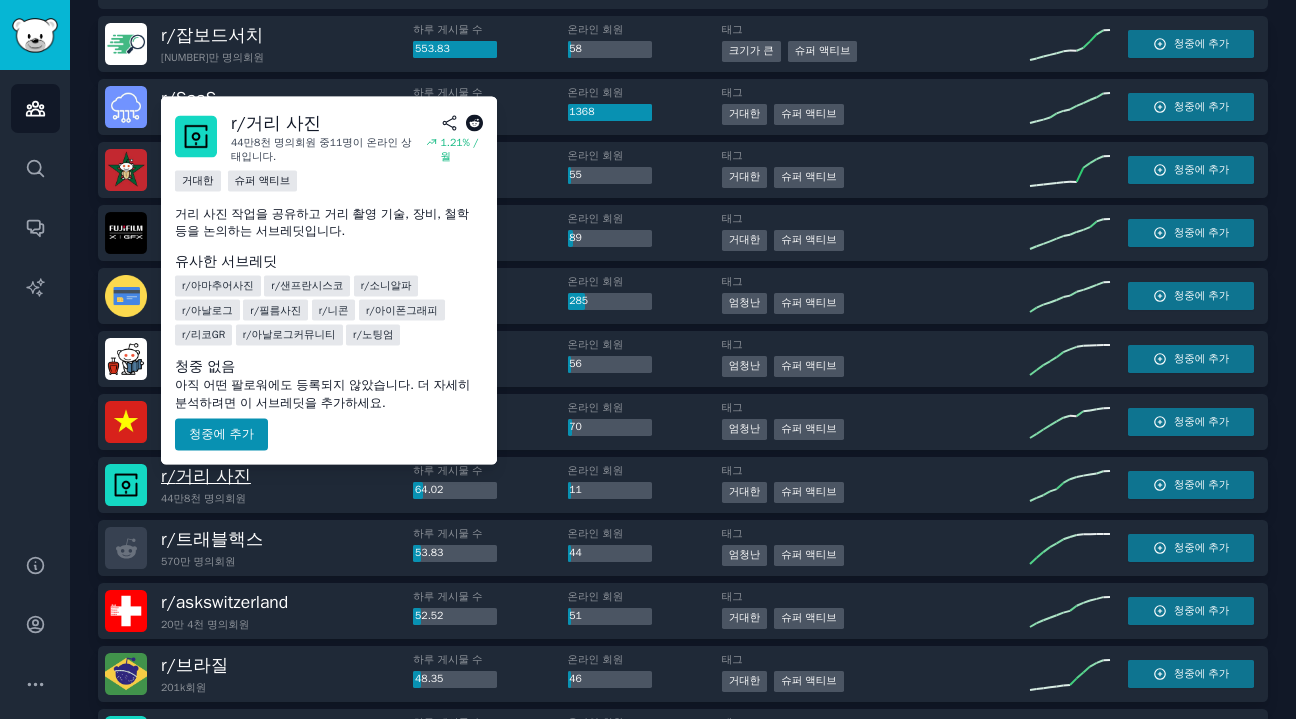 click on "거리 사진" at bounding box center (213, 476) 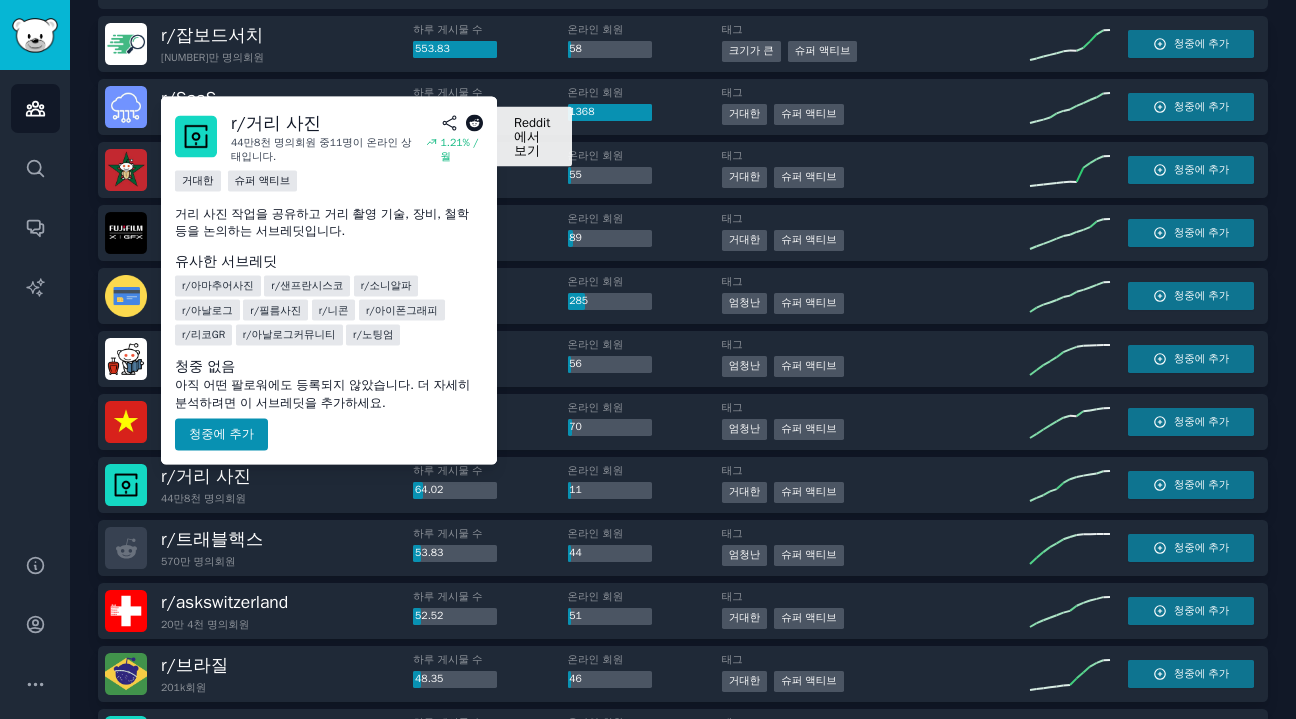 click 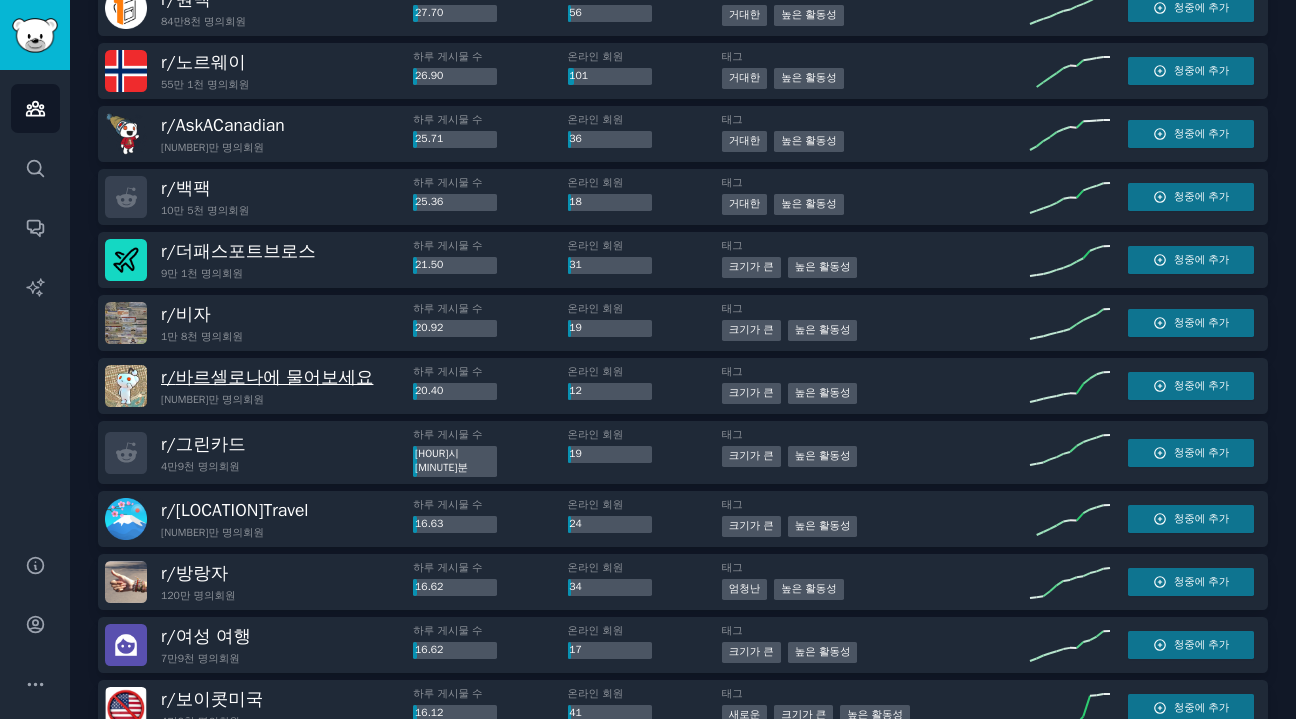 scroll, scrollTop: 1700, scrollLeft: 0, axis: vertical 